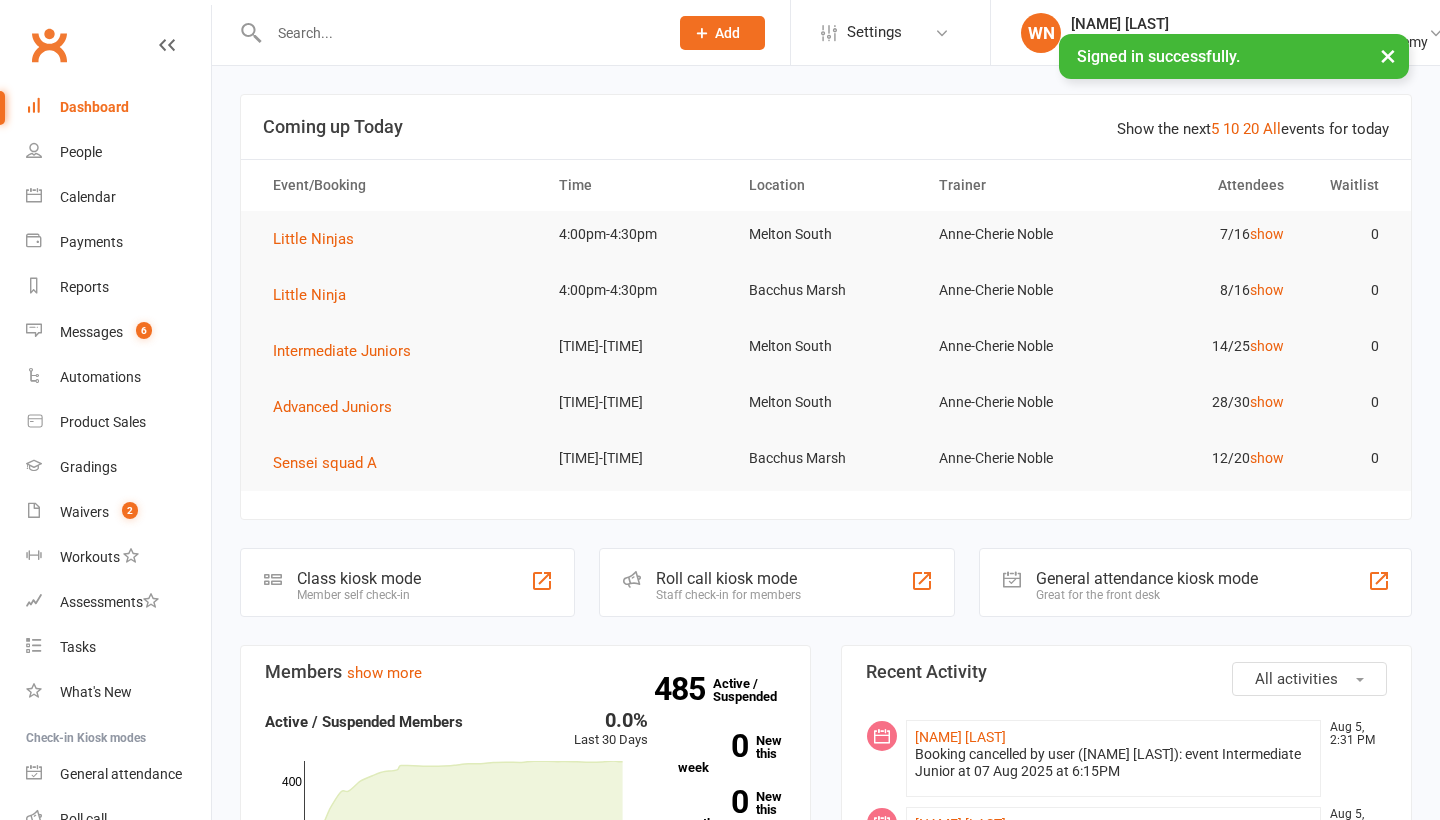 scroll, scrollTop: 0, scrollLeft: 0, axis: both 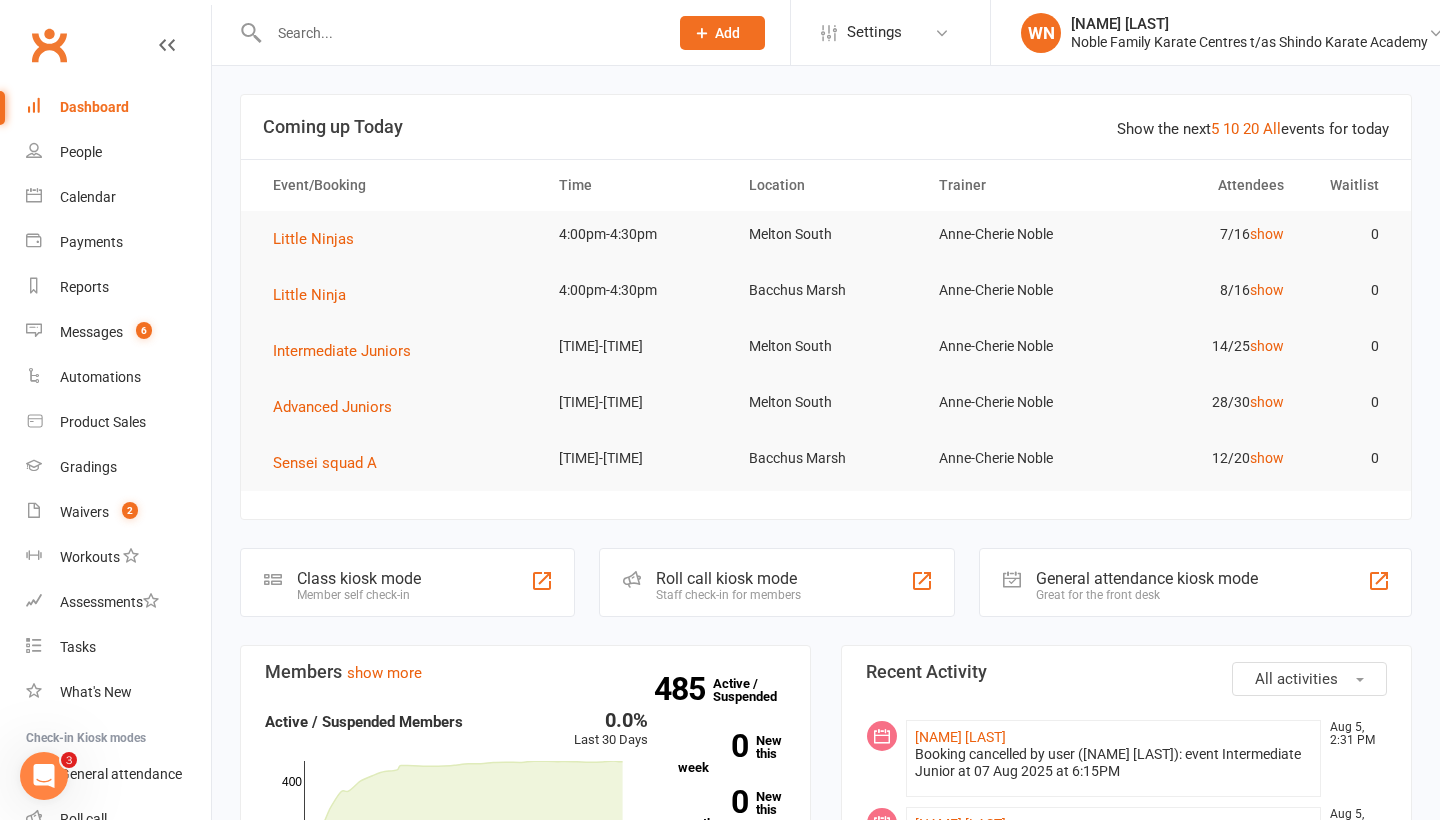 click at bounding box center [458, 33] 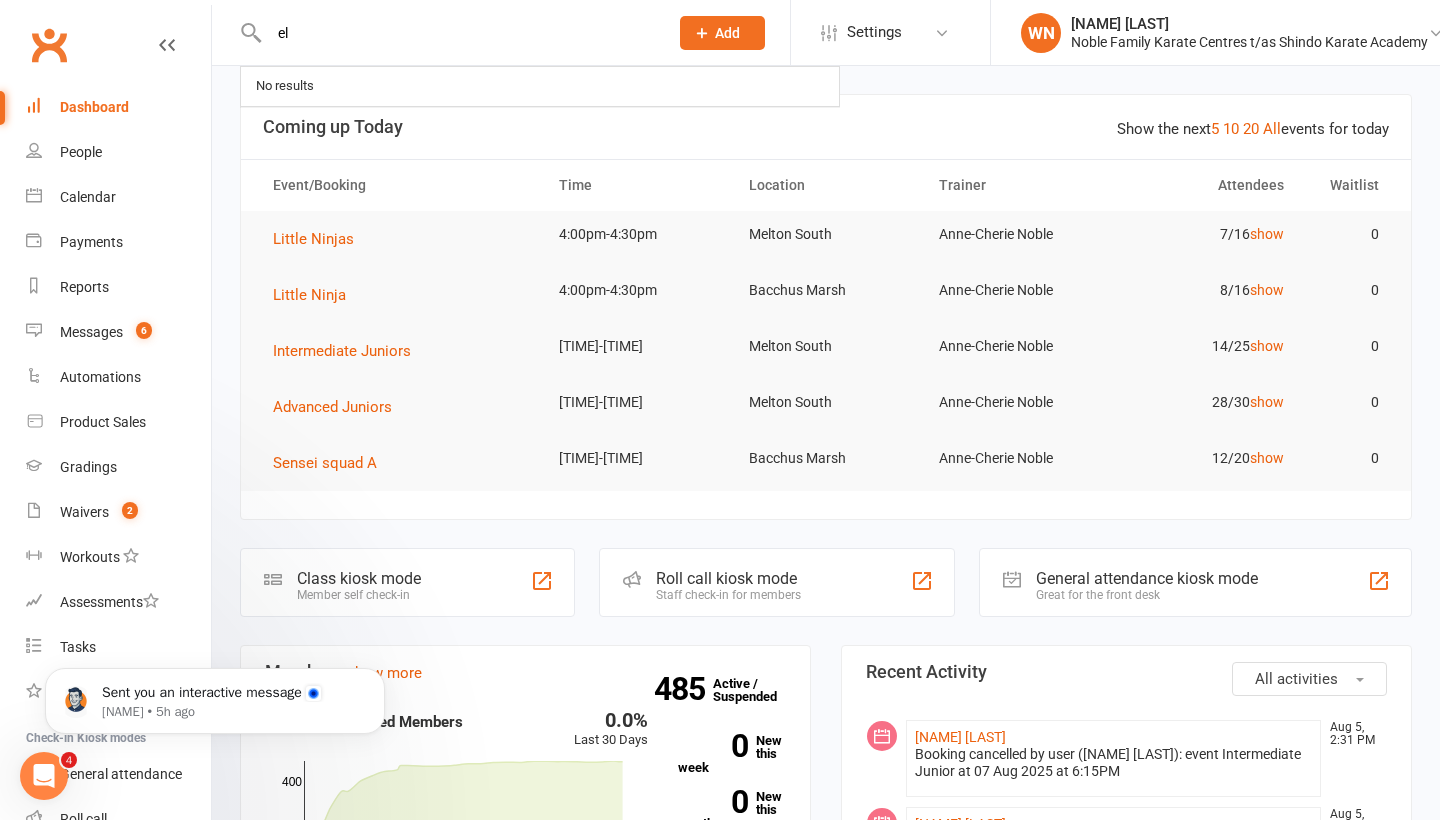 scroll, scrollTop: 0, scrollLeft: 0, axis: both 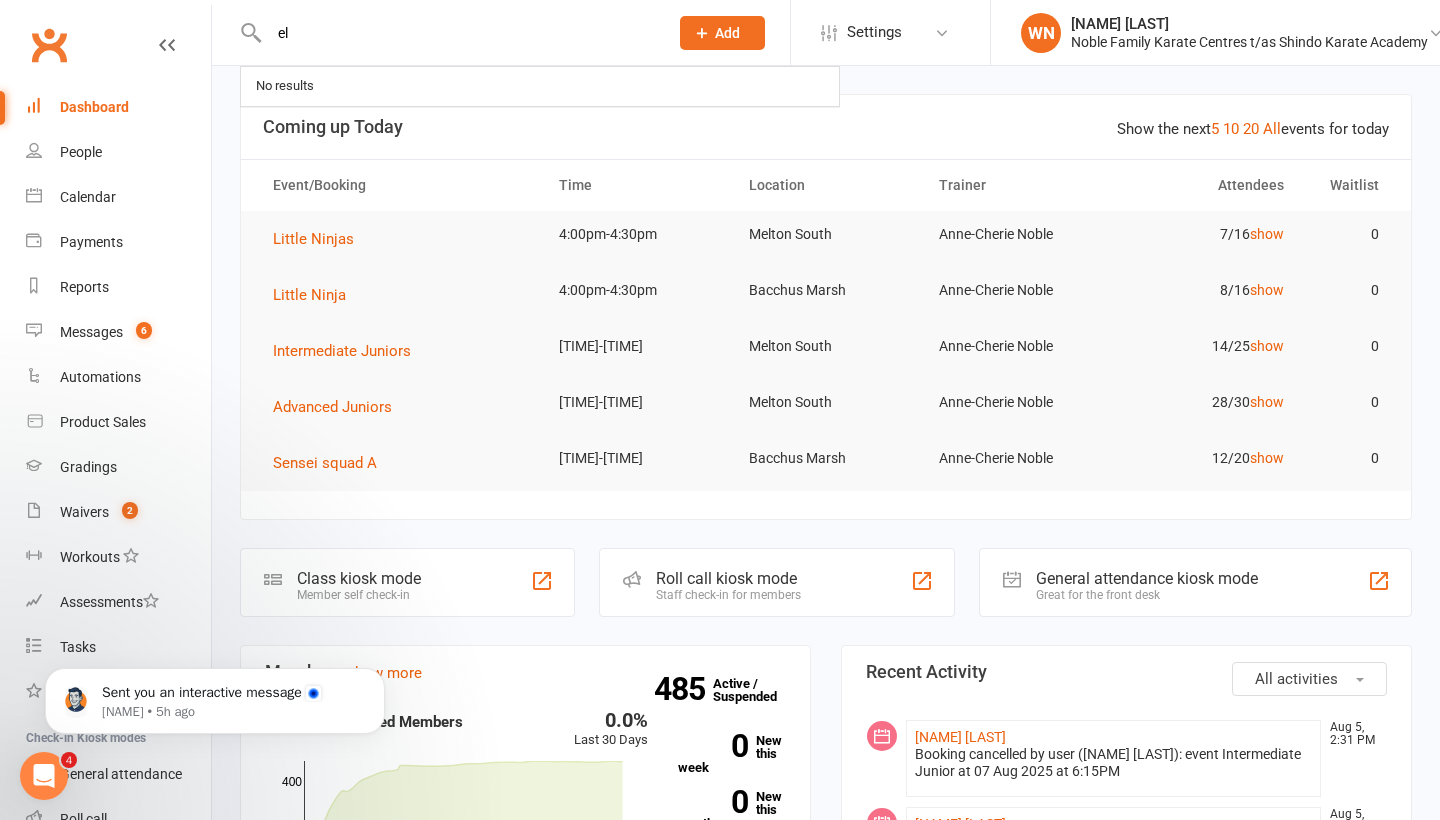 type on "e" 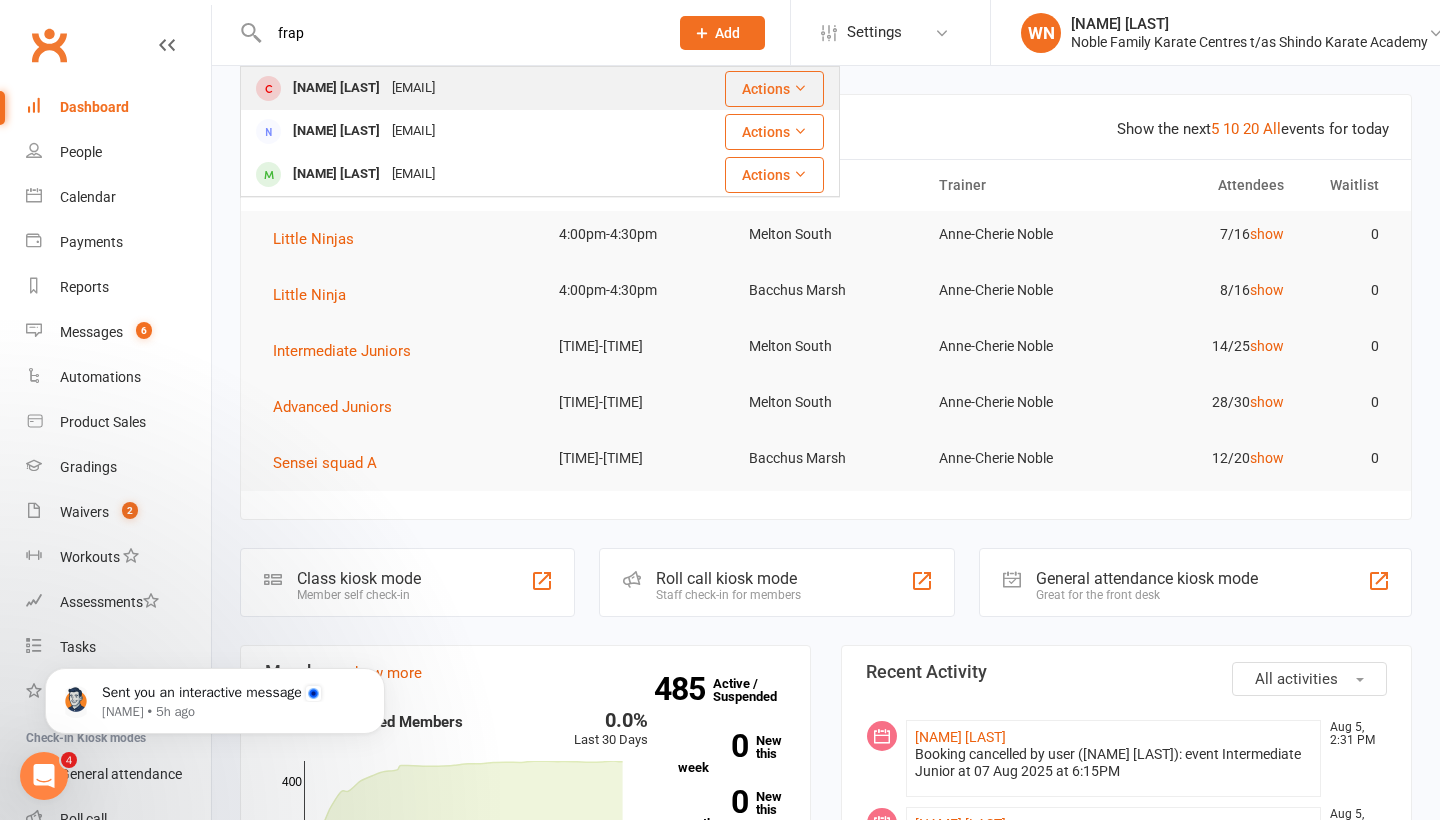 type on "frap" 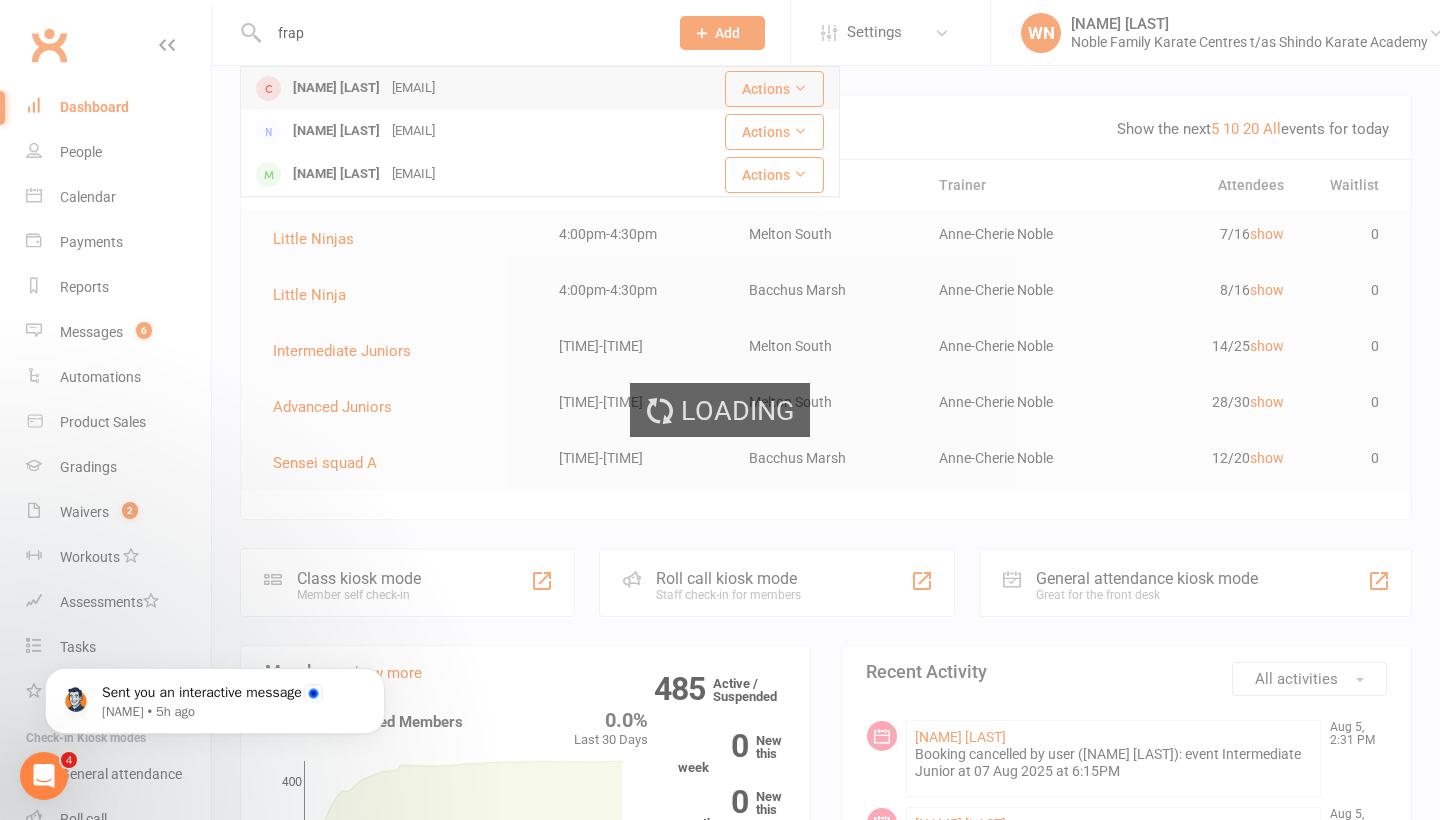 type 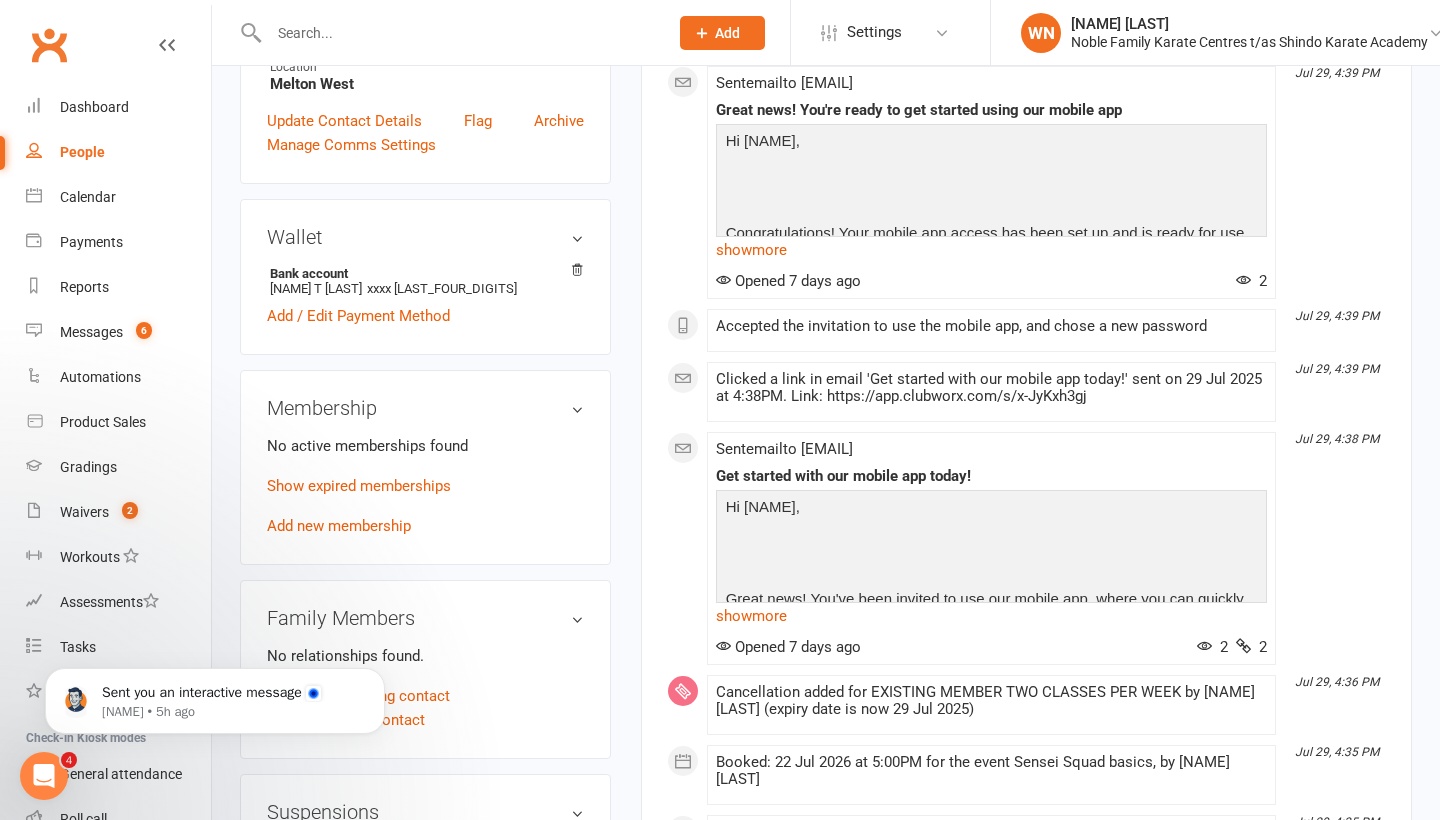 scroll, scrollTop: 507, scrollLeft: 0, axis: vertical 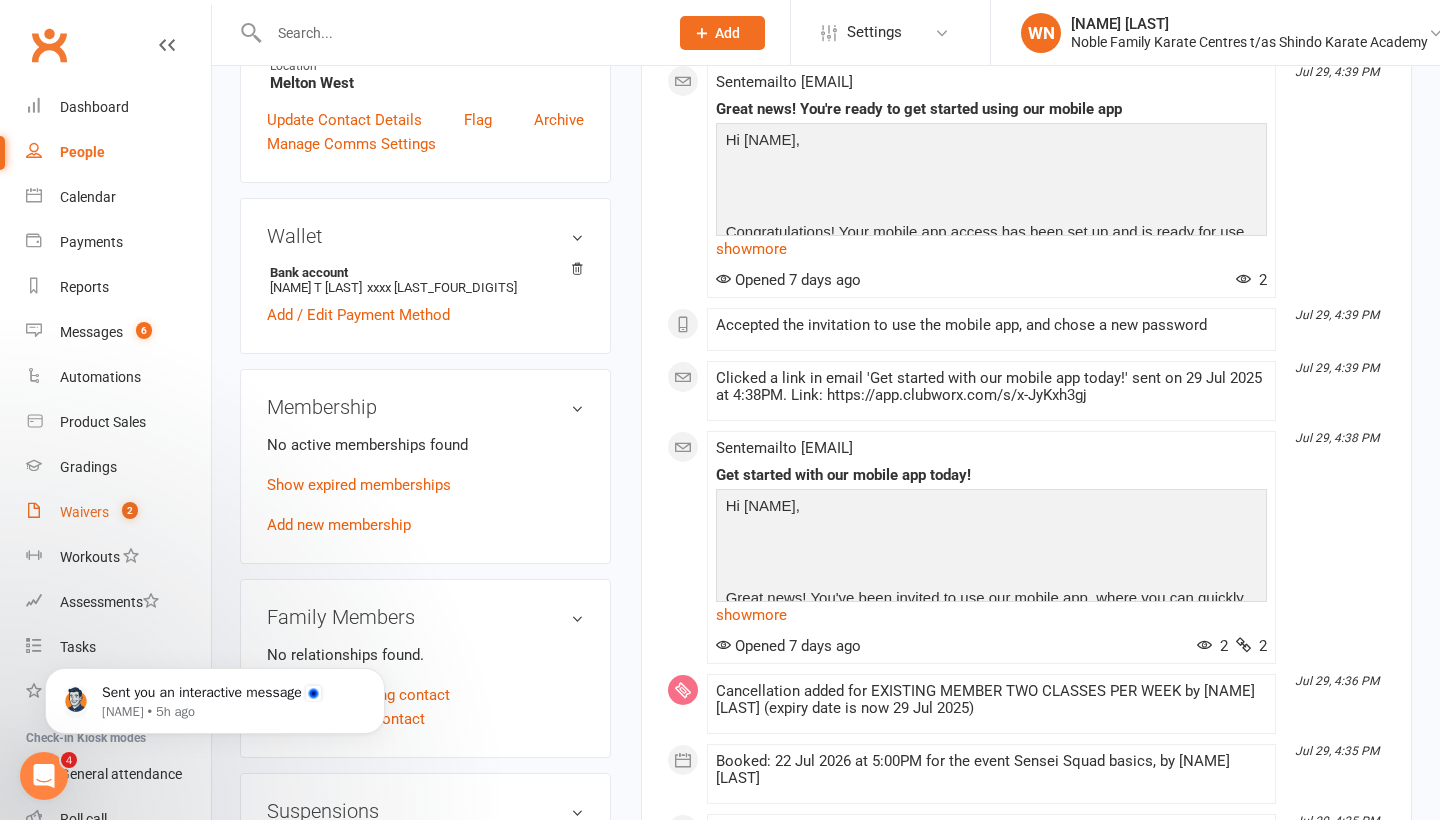 click on "Waivers" at bounding box center [84, 512] 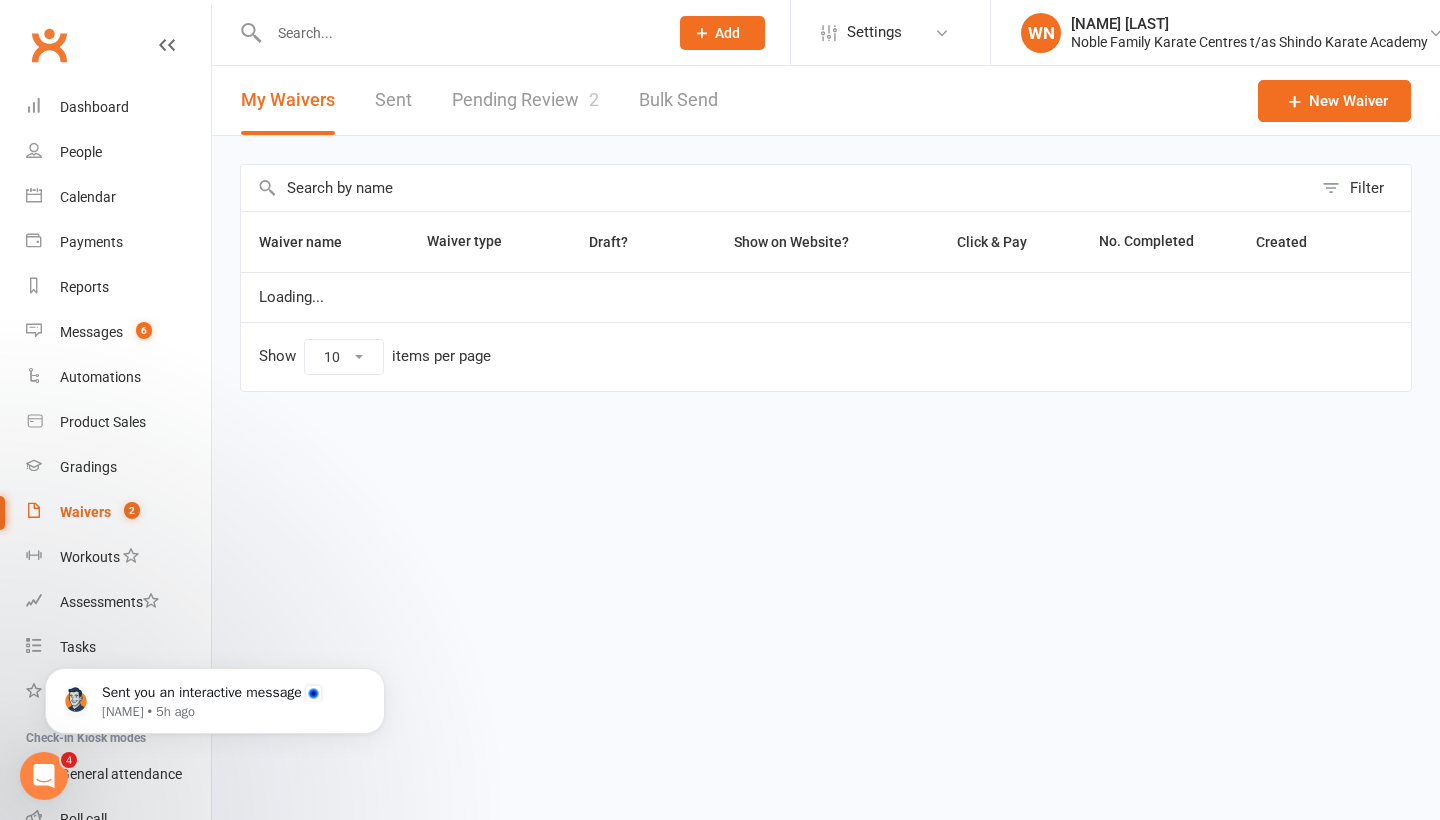 select on "100" 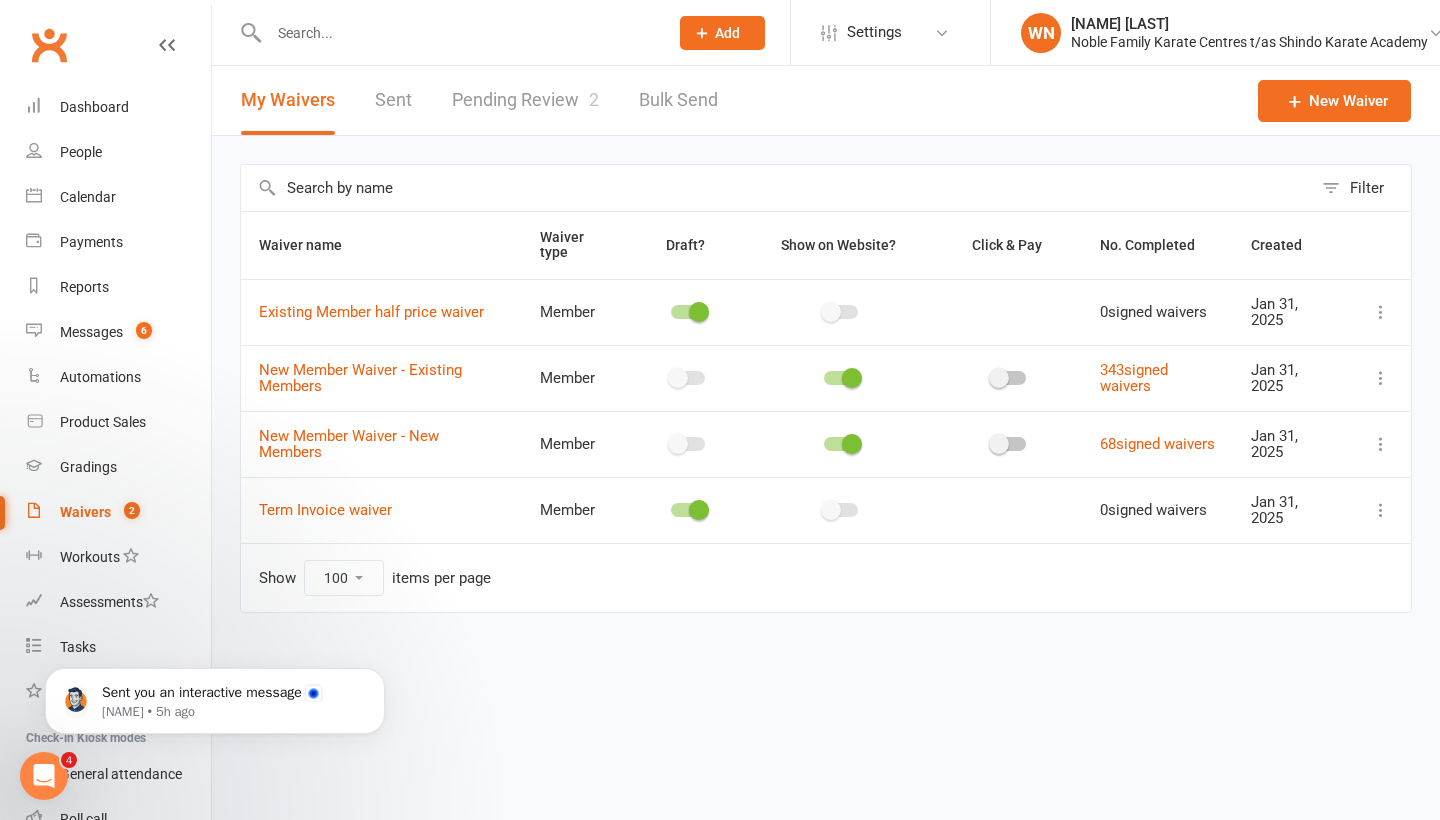 click on "Pending Review 2" at bounding box center [525, 100] 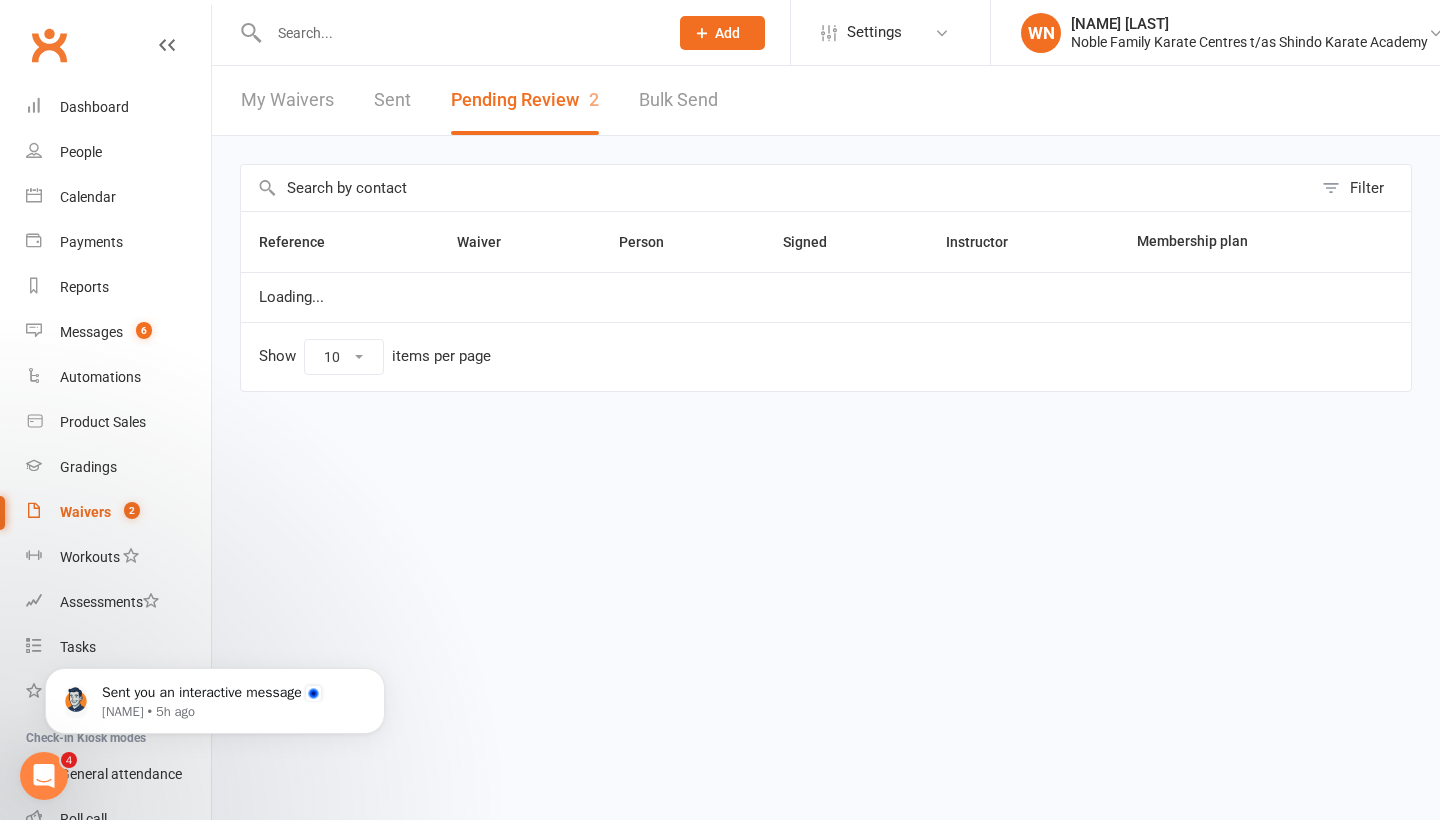 select on "100" 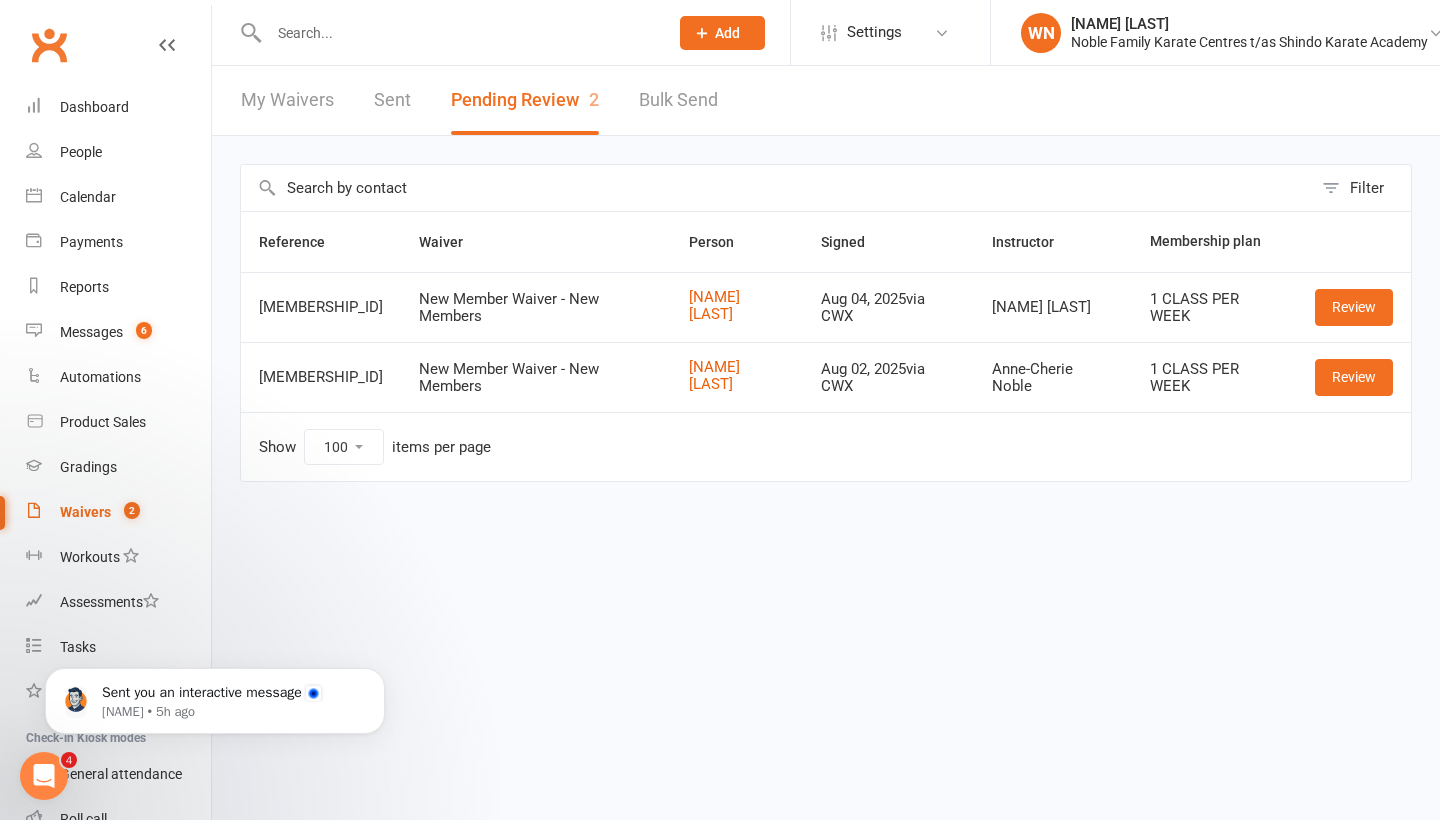 select on "100" 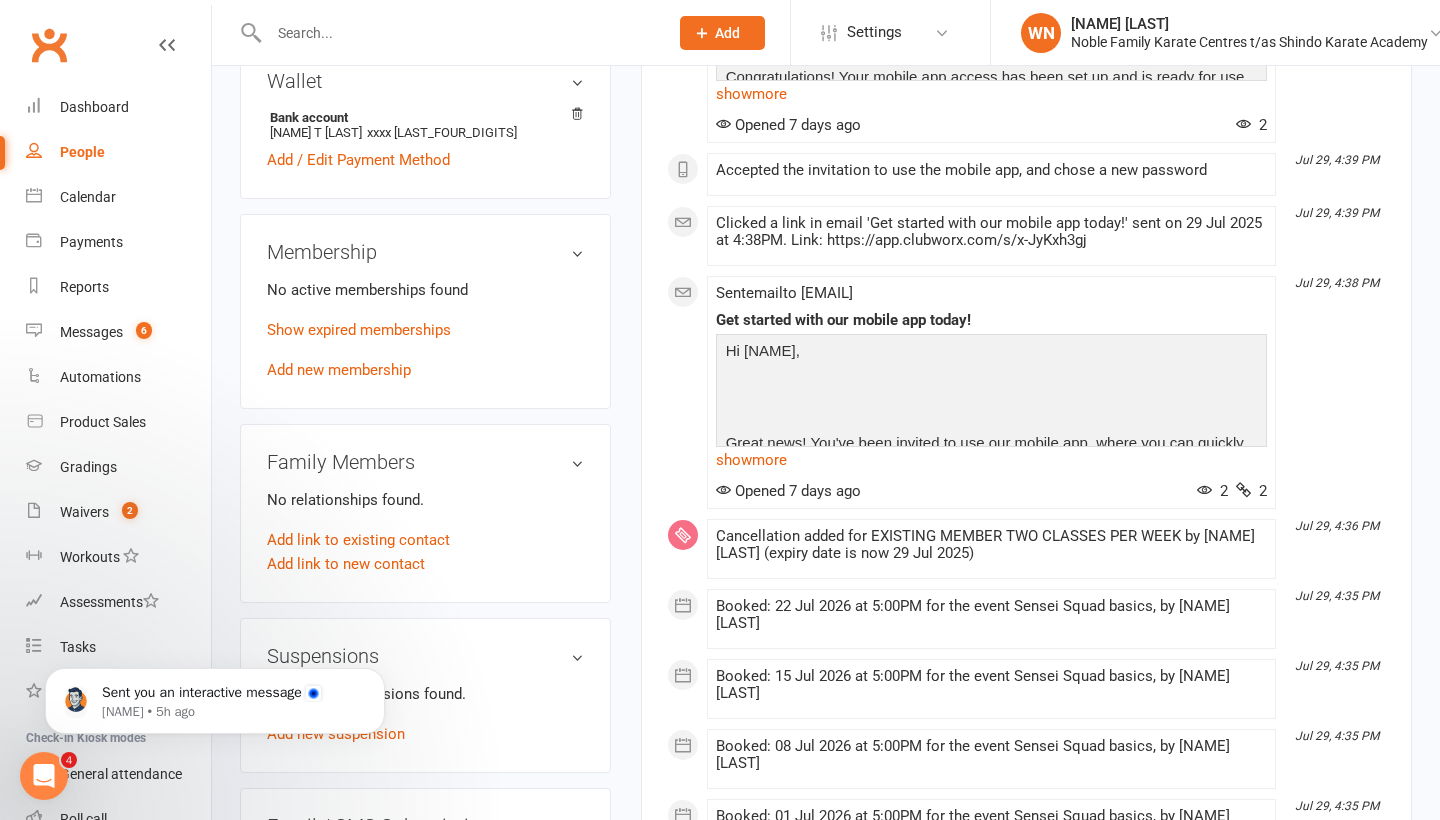 scroll, scrollTop: 667, scrollLeft: 0, axis: vertical 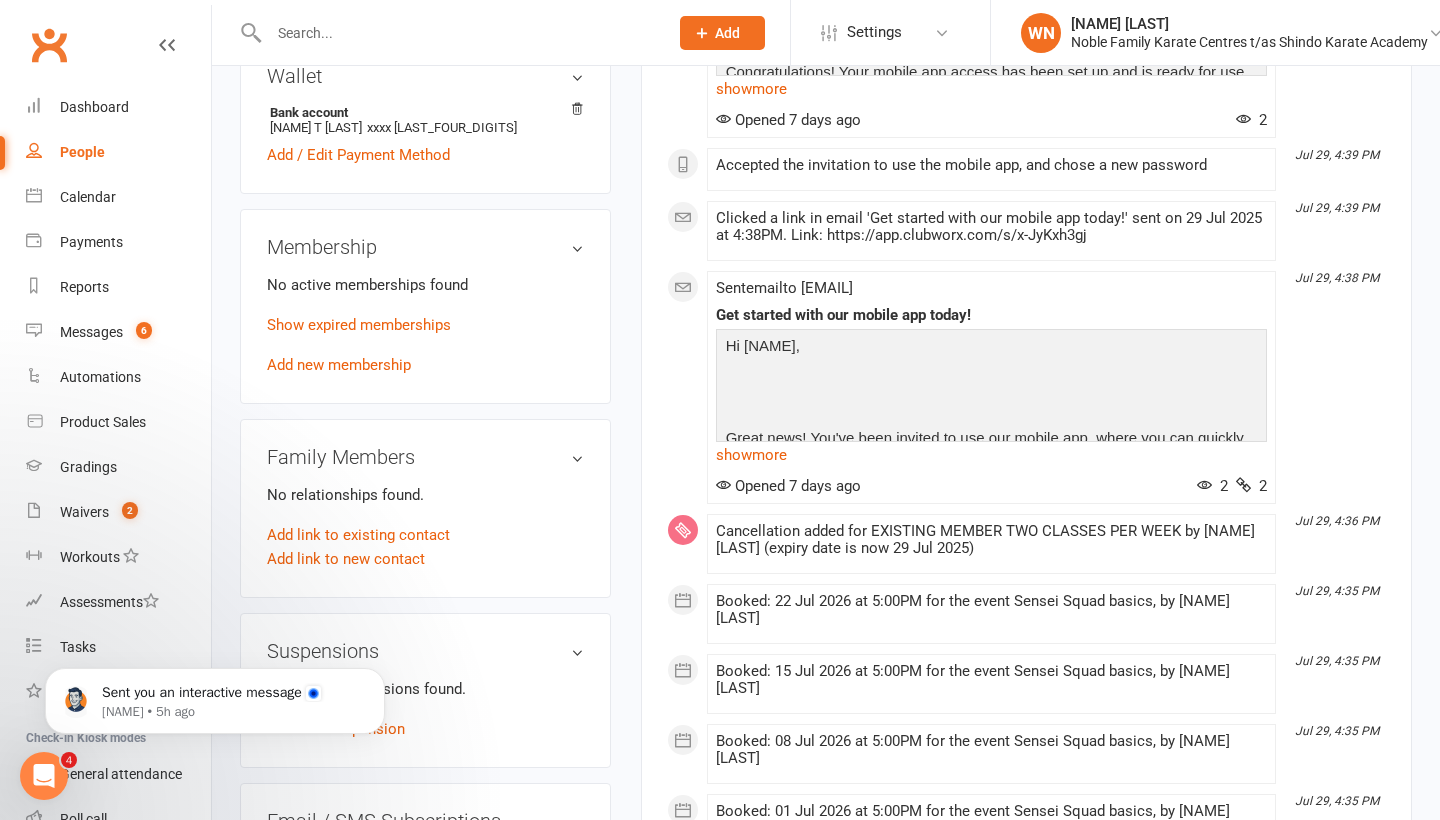 select on "100" 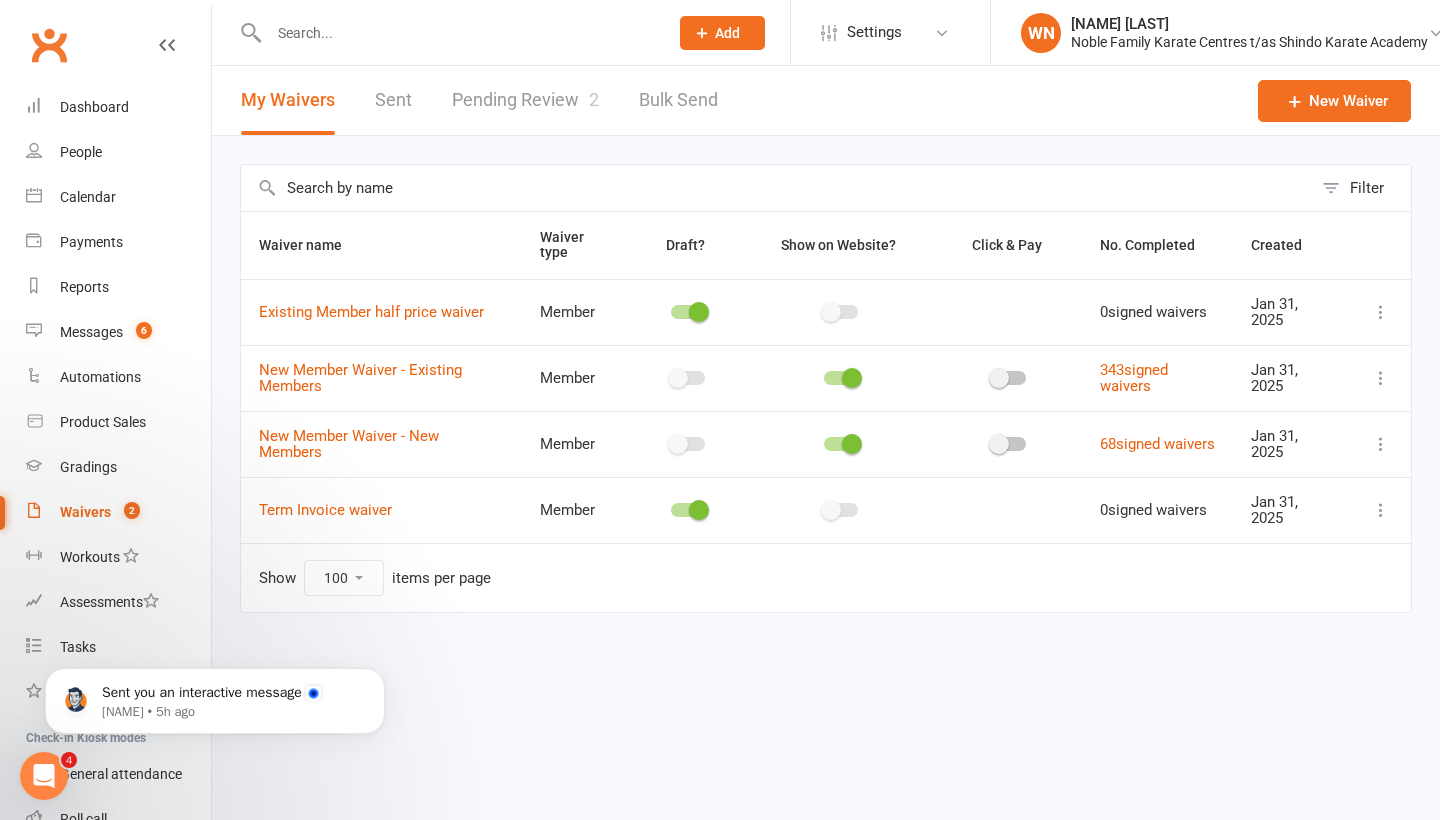 scroll, scrollTop: 0, scrollLeft: 0, axis: both 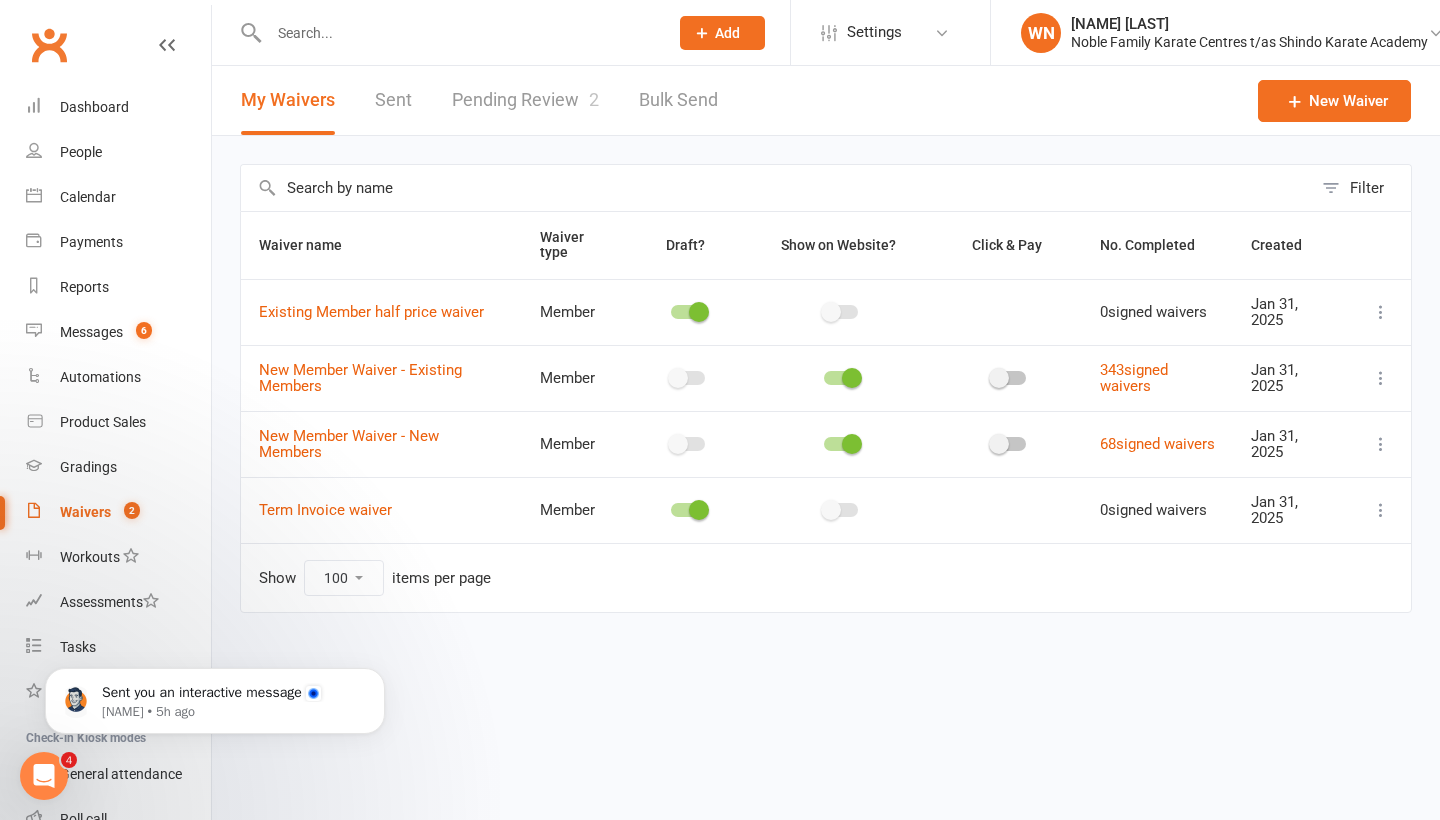 click at bounding box center (458, 33) 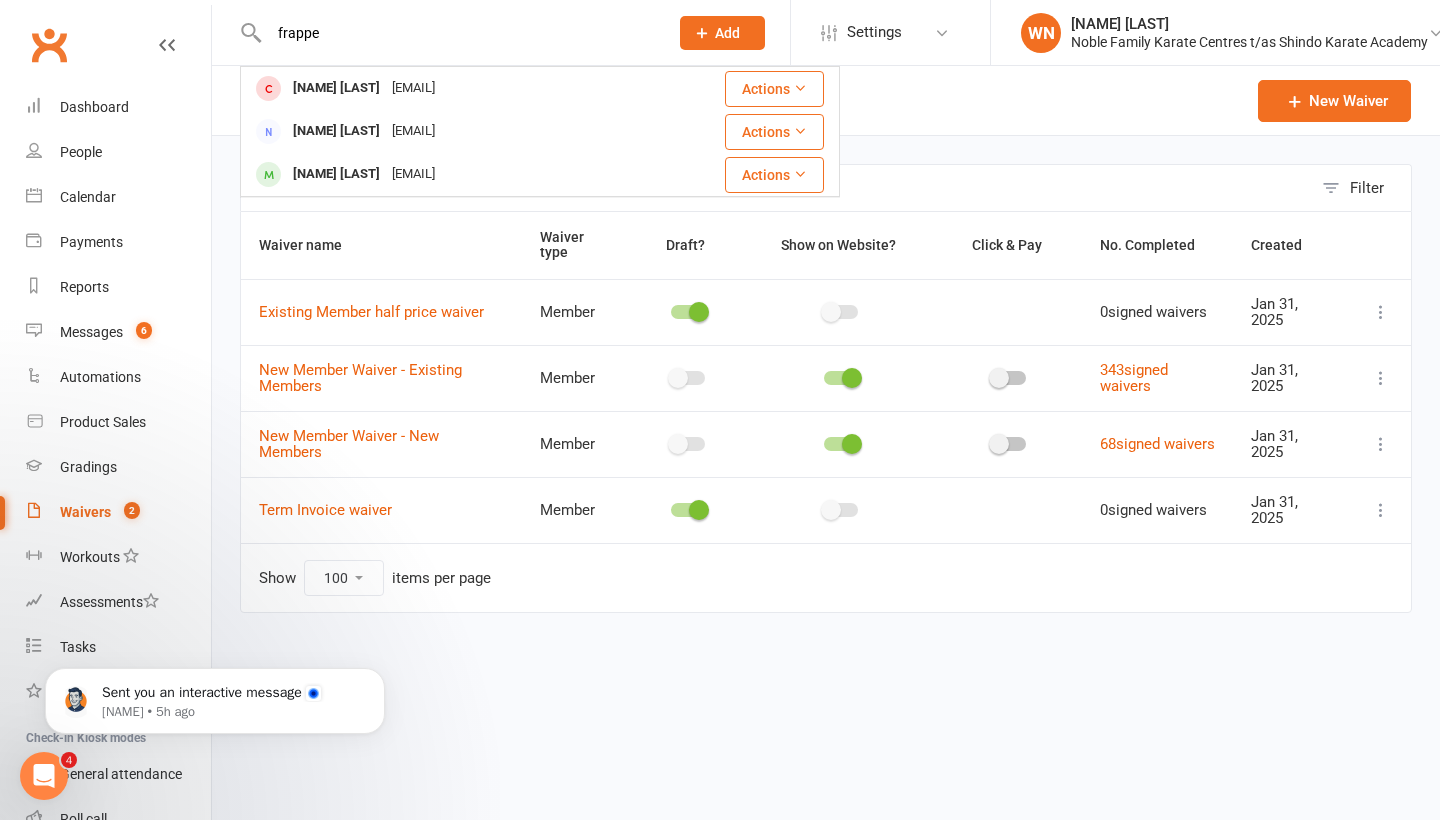 type on "frappe" 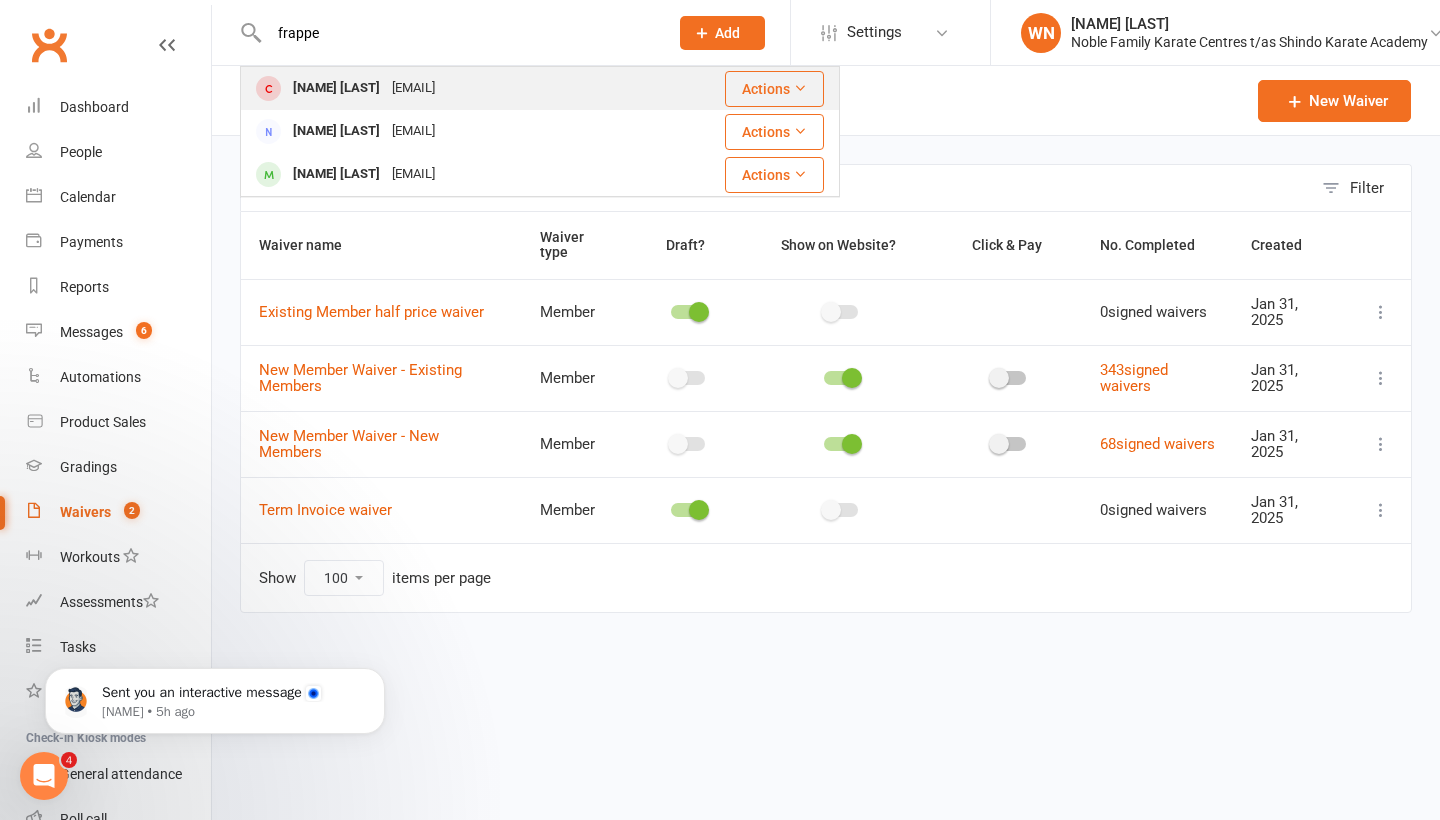 drag, startPoint x: 293, startPoint y: 66, endPoint x: 313, endPoint y: 88, distance: 29.732138 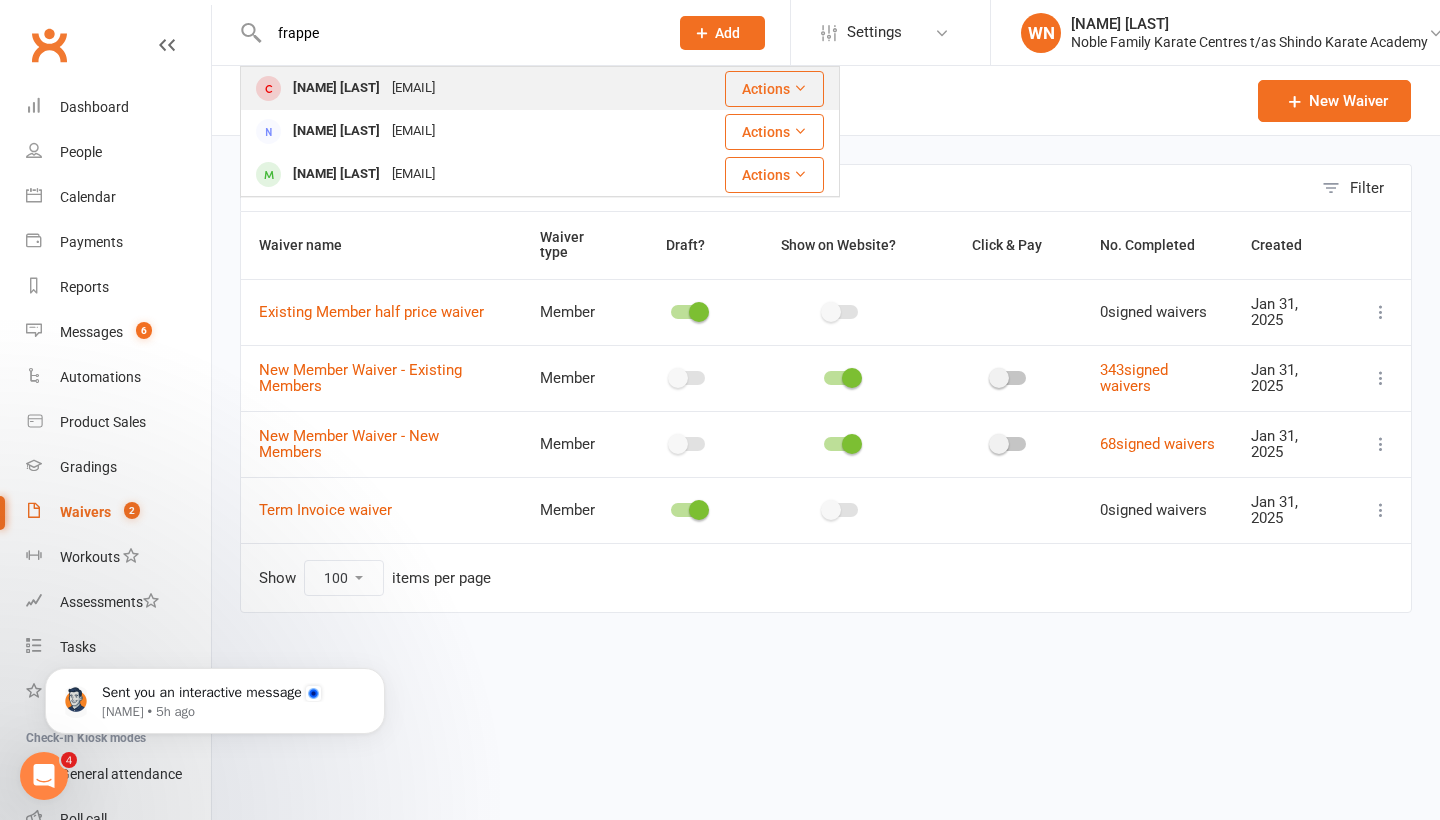 click on "Elzekeio Frappell" at bounding box center [336, 88] 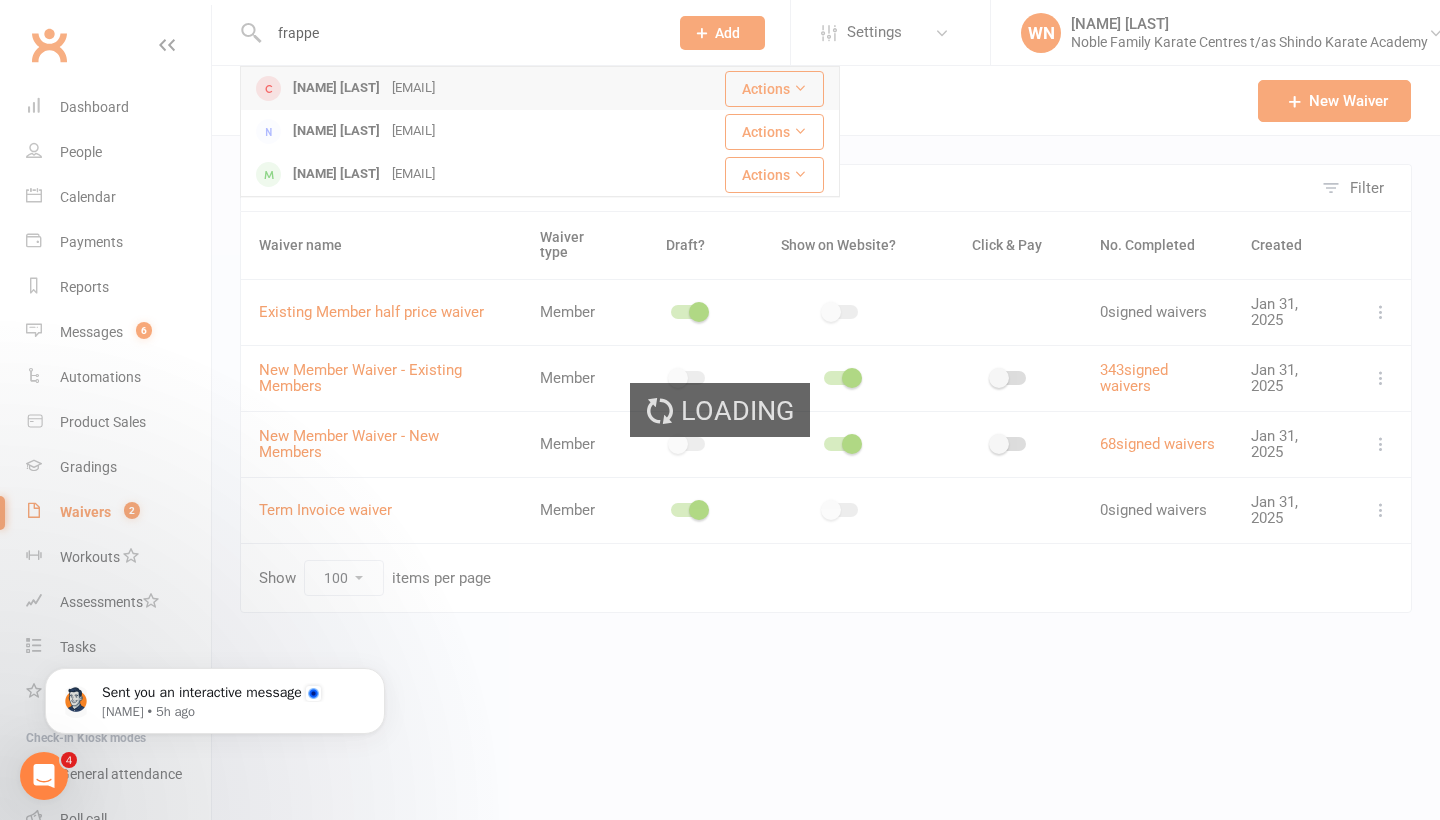 type 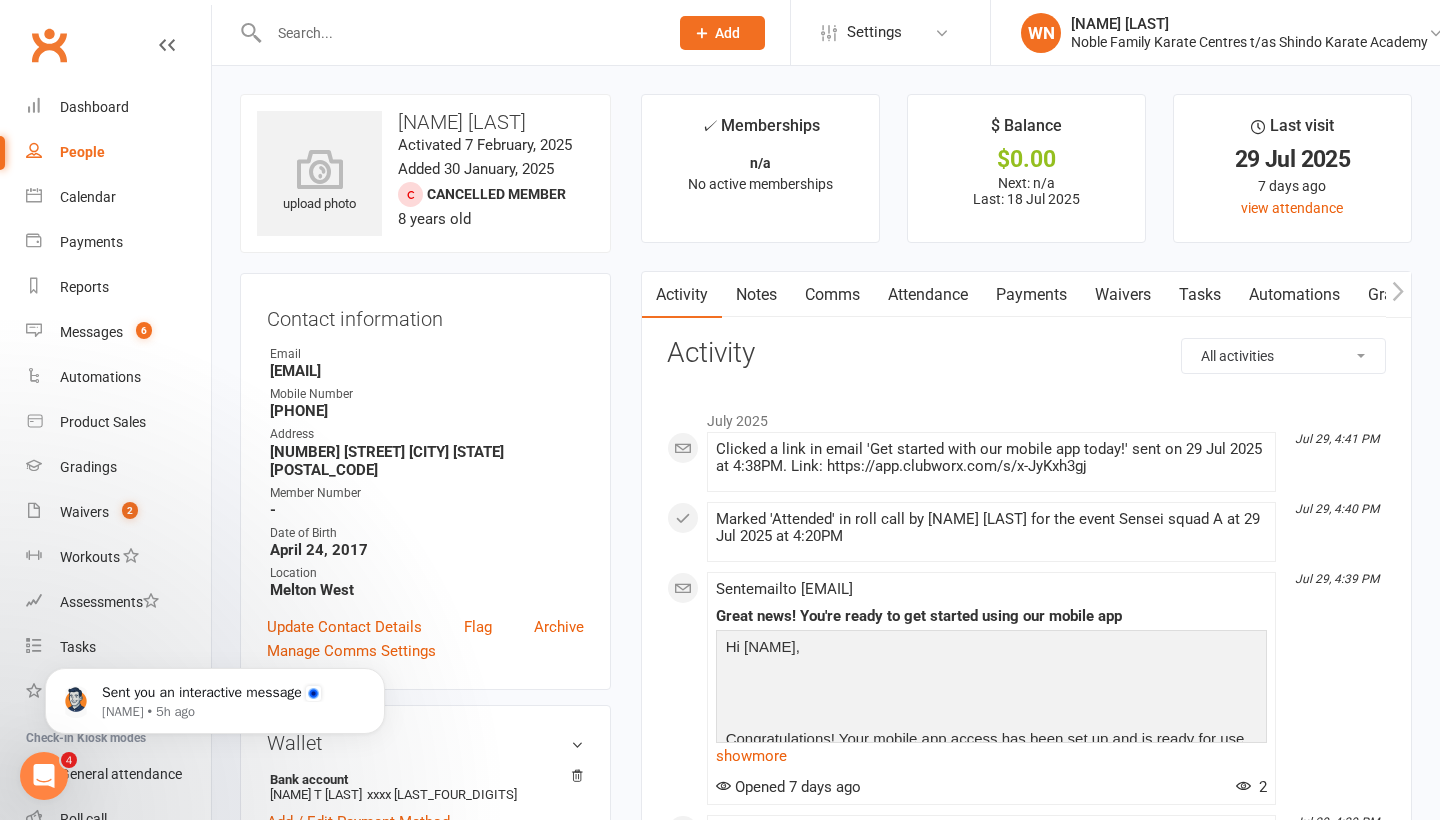 scroll, scrollTop: 0, scrollLeft: 0, axis: both 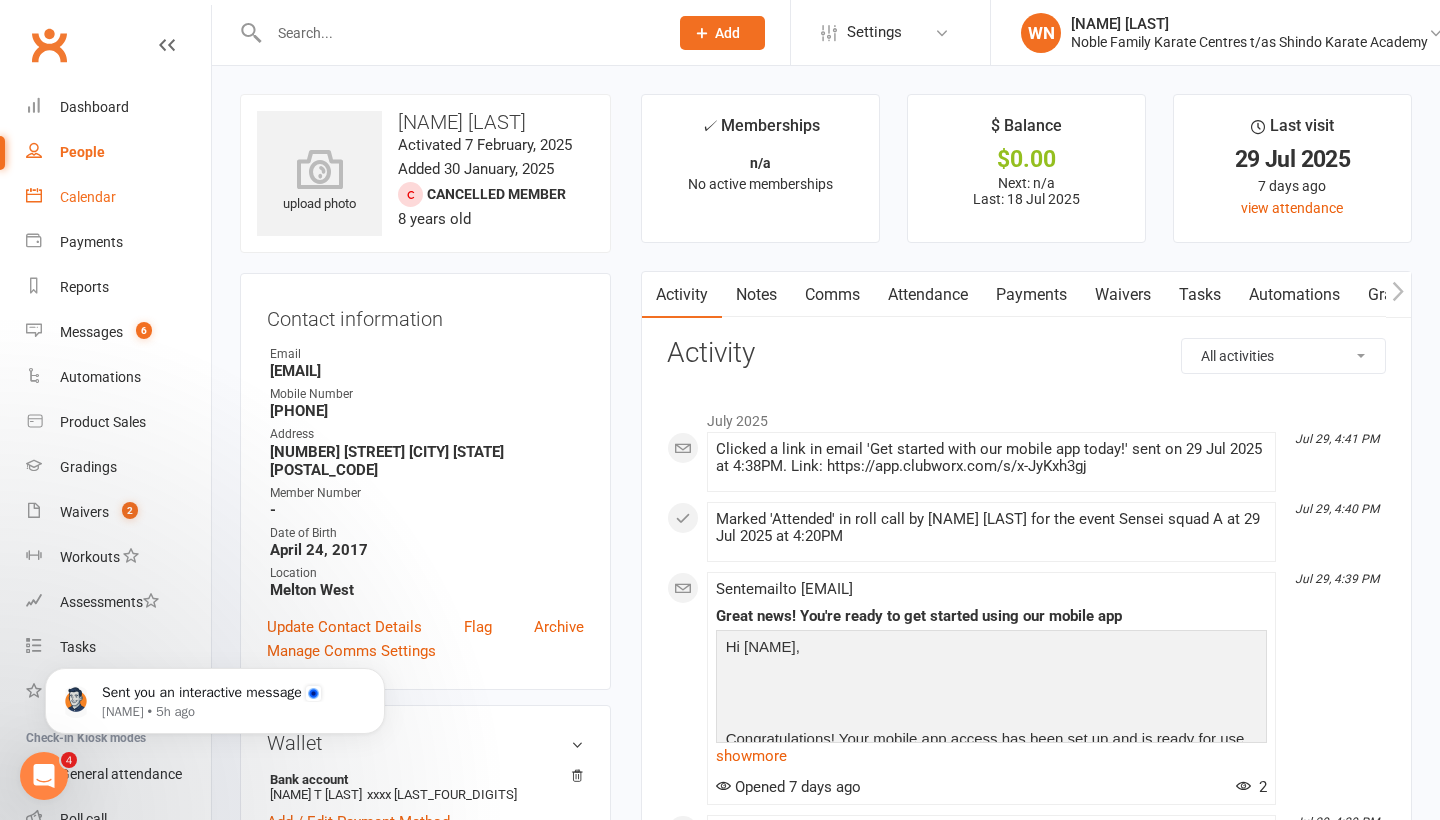click on "Calendar" at bounding box center [88, 197] 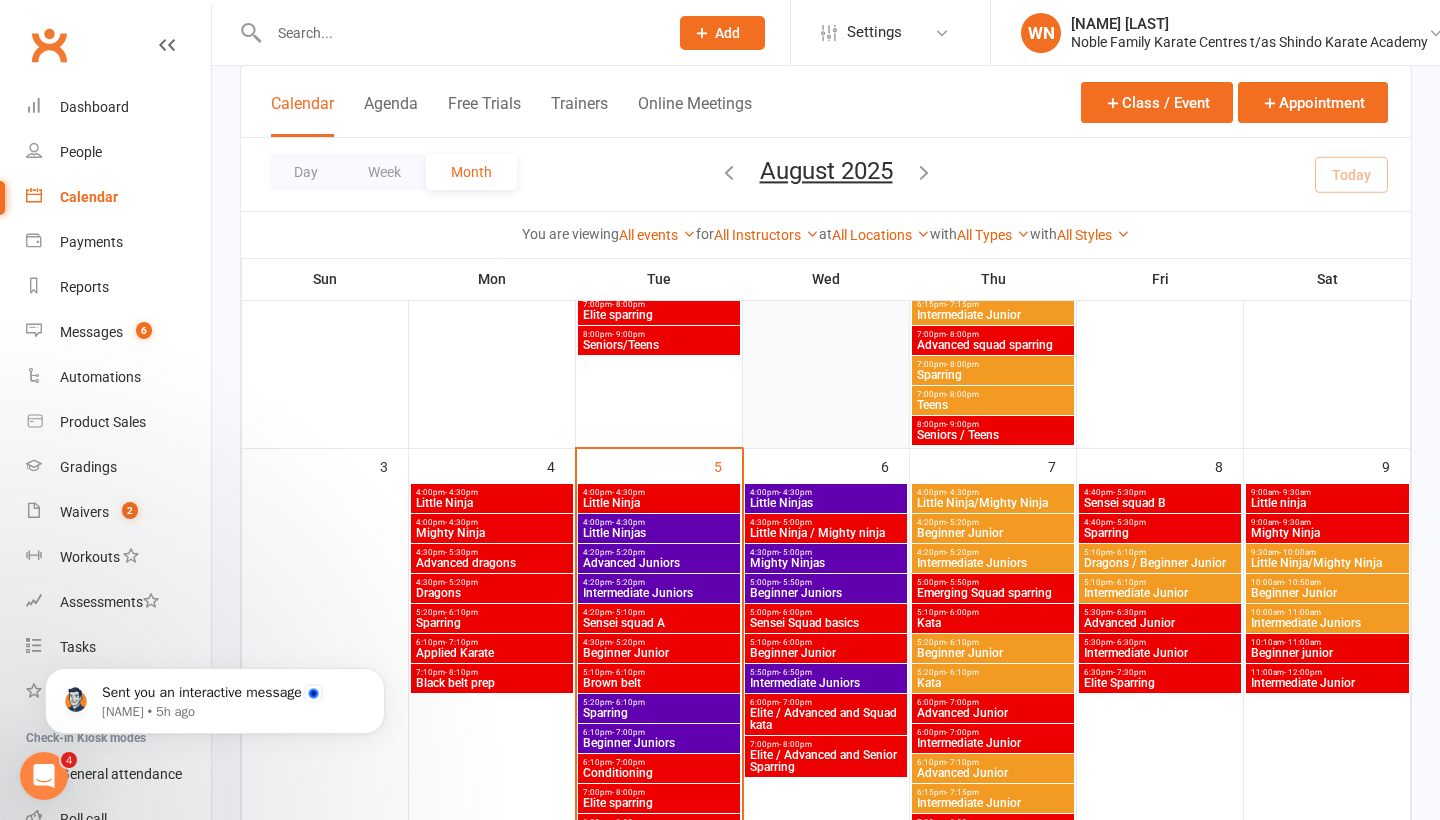 scroll, scrollTop: 465, scrollLeft: 0, axis: vertical 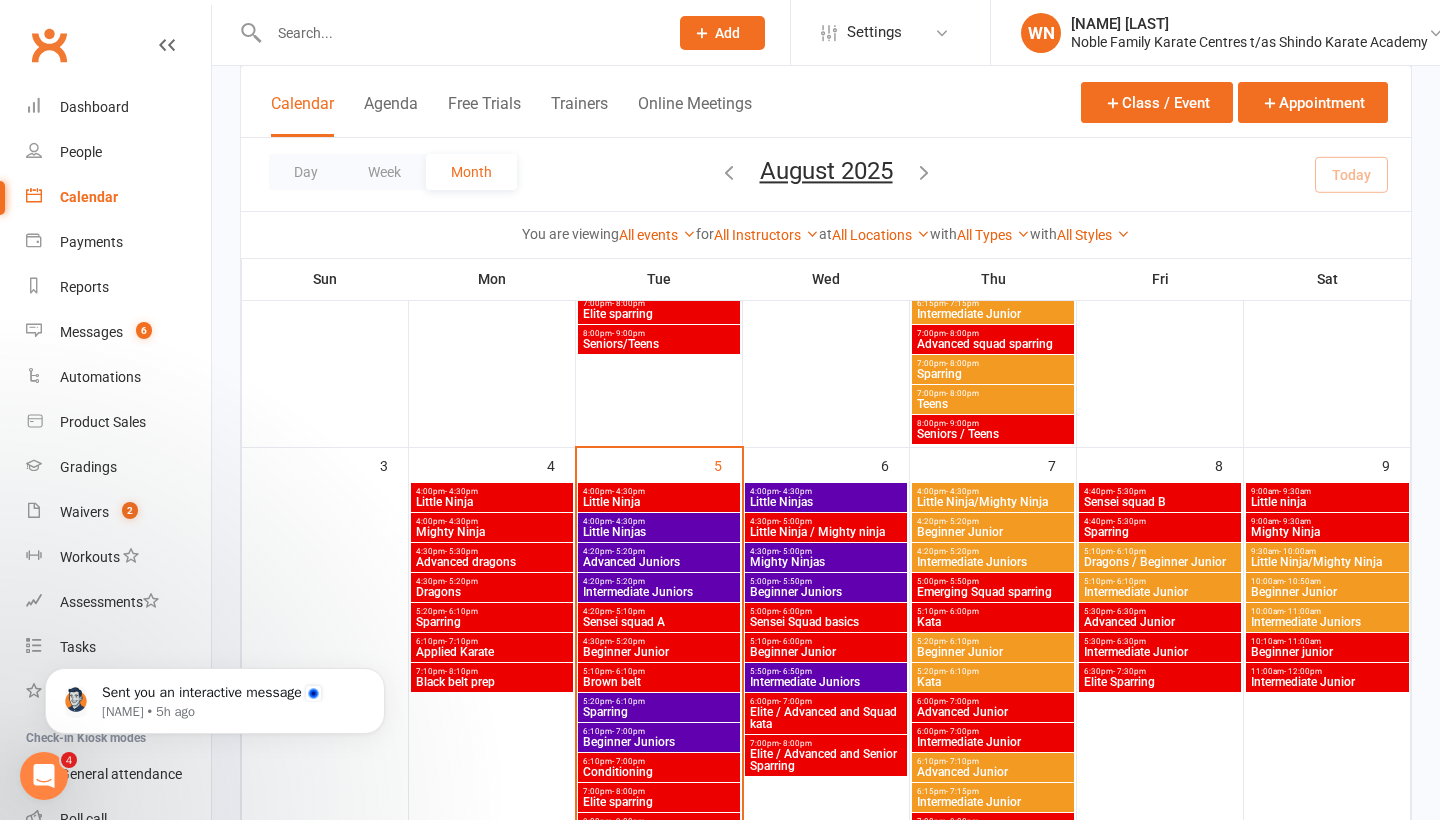 click on "Applied Karate" at bounding box center (492, 652) 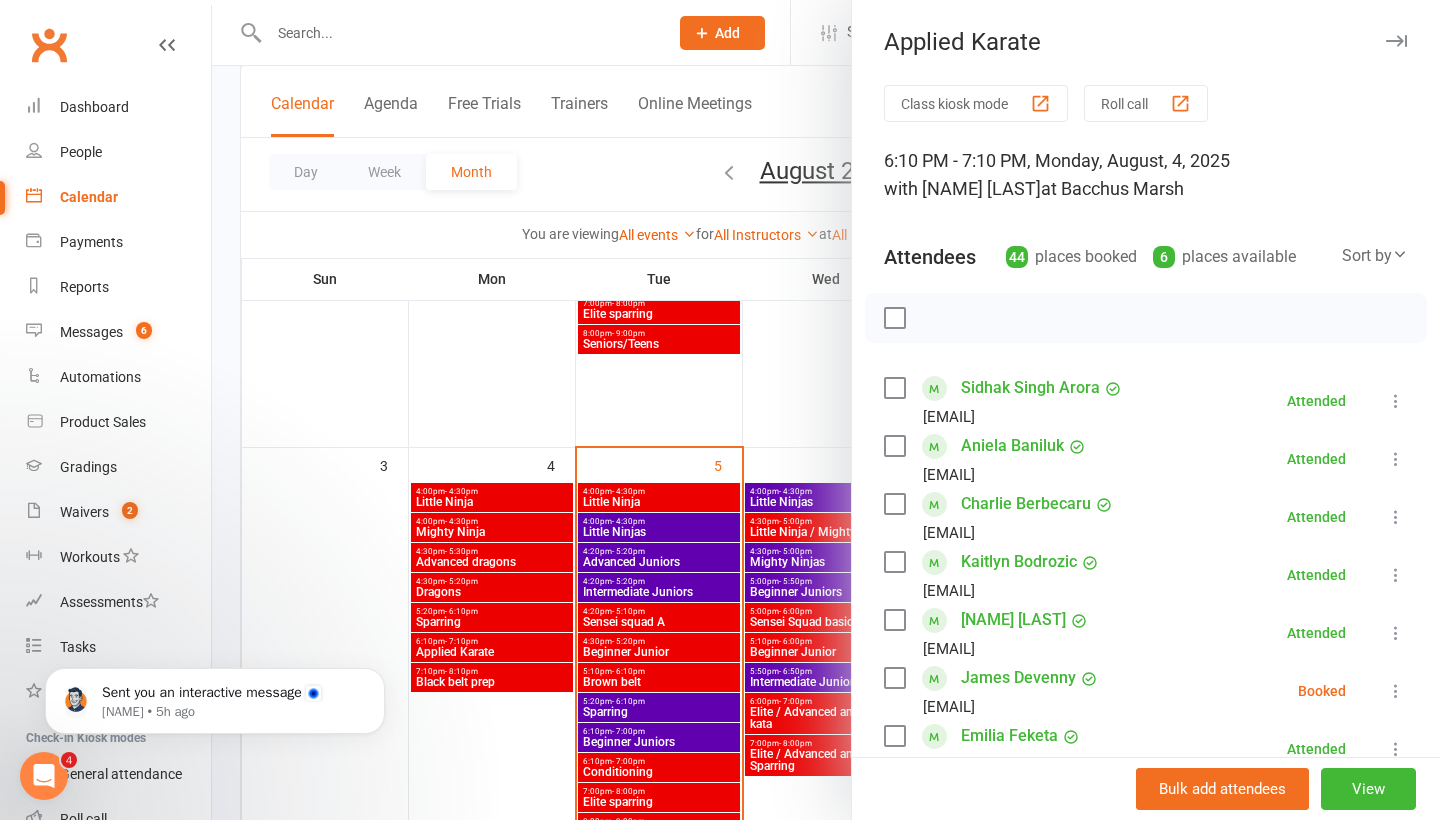 click on "Class kiosk mode" at bounding box center [976, 103] 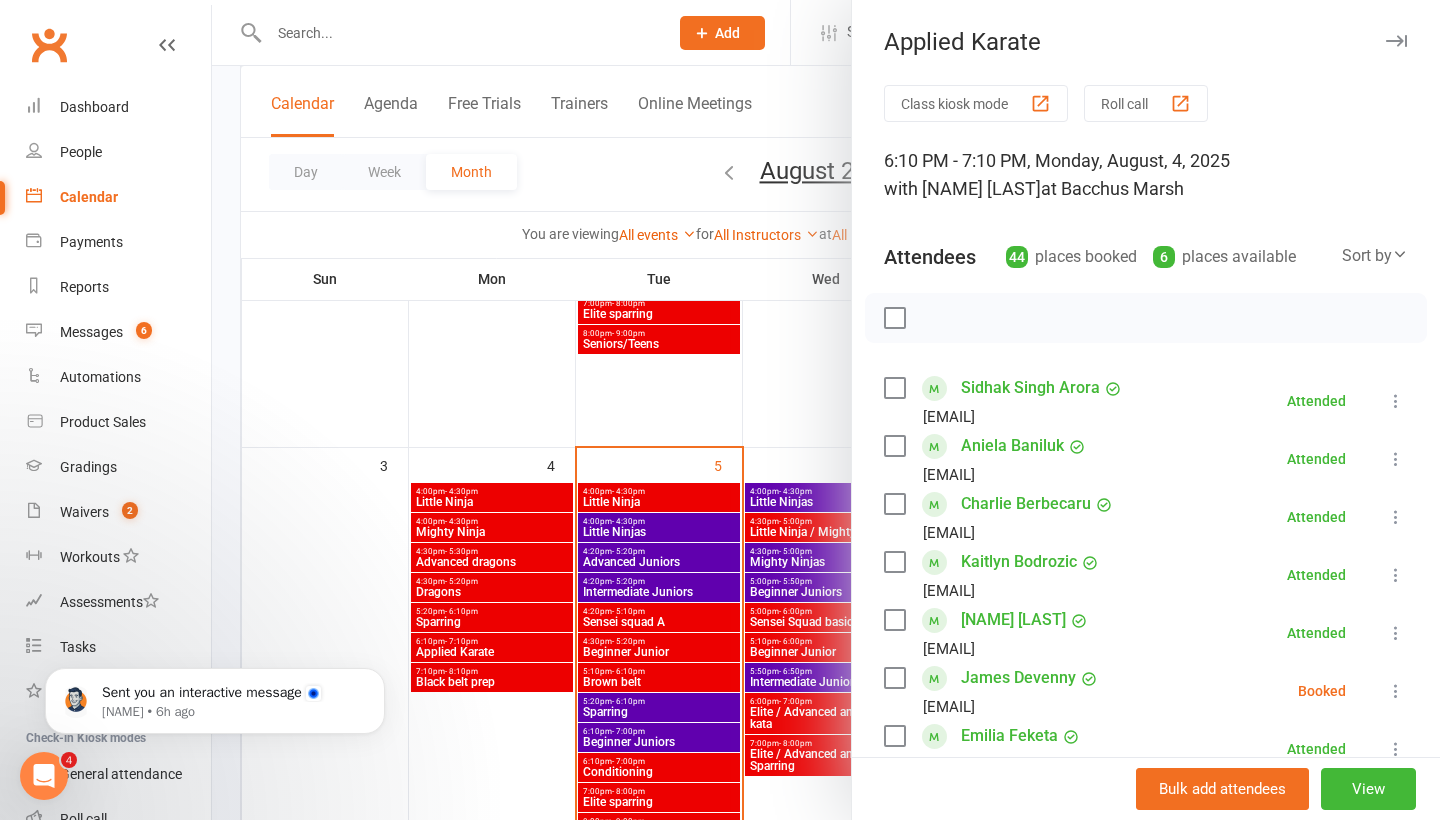 click at bounding box center [1396, 41] 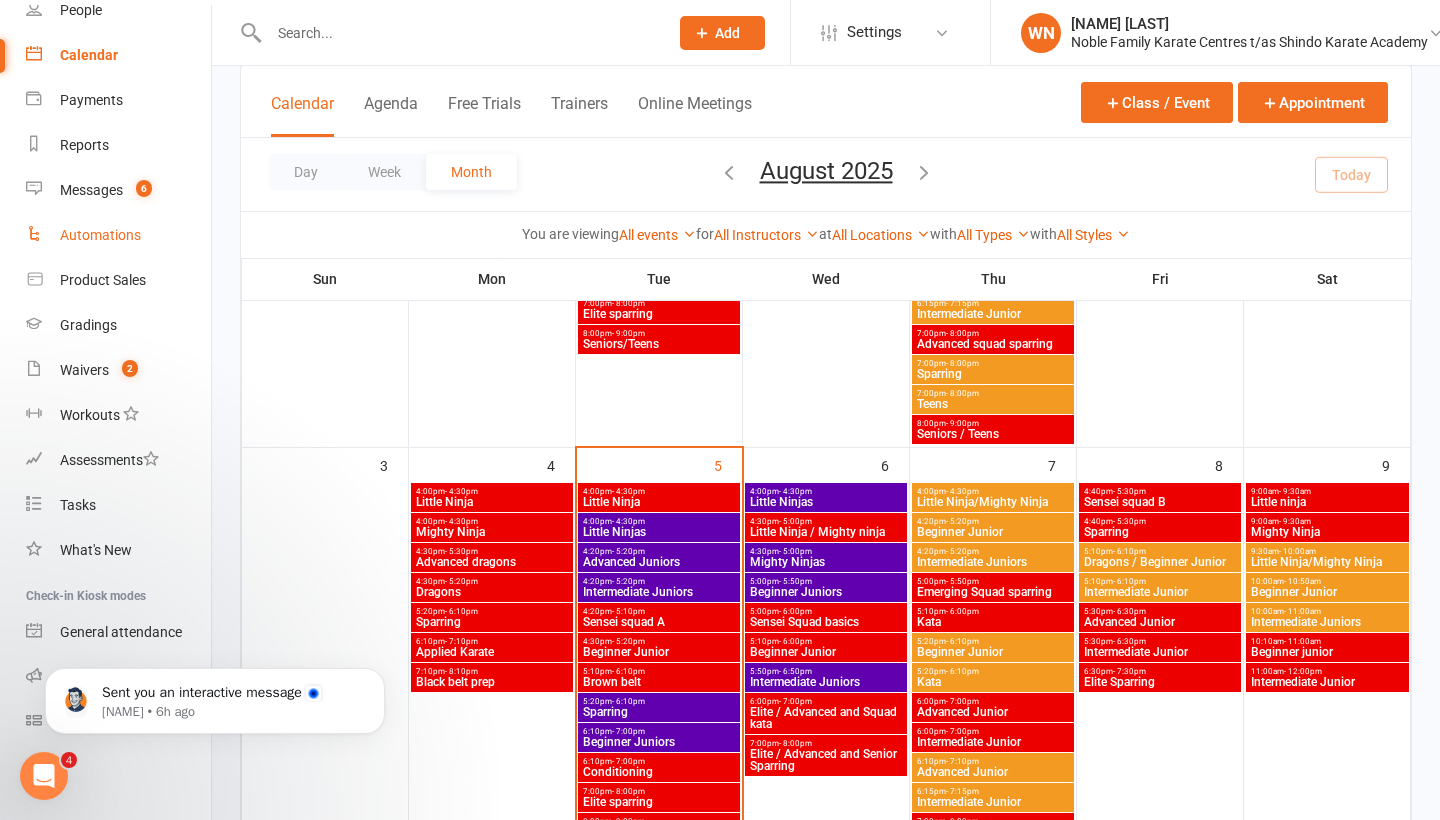 scroll, scrollTop: 144, scrollLeft: 0, axis: vertical 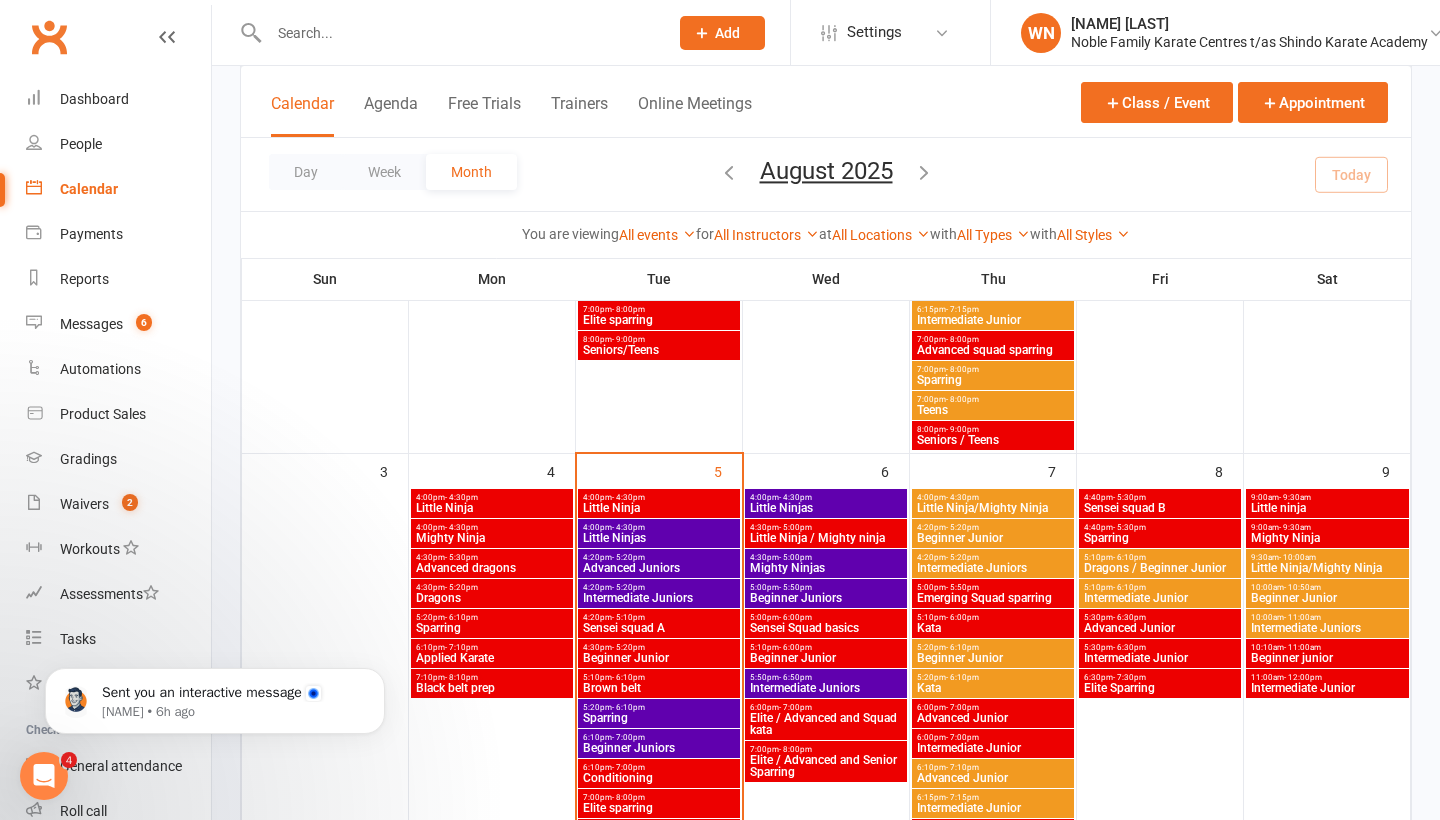 click on "Advanced Juniors" at bounding box center [659, 568] 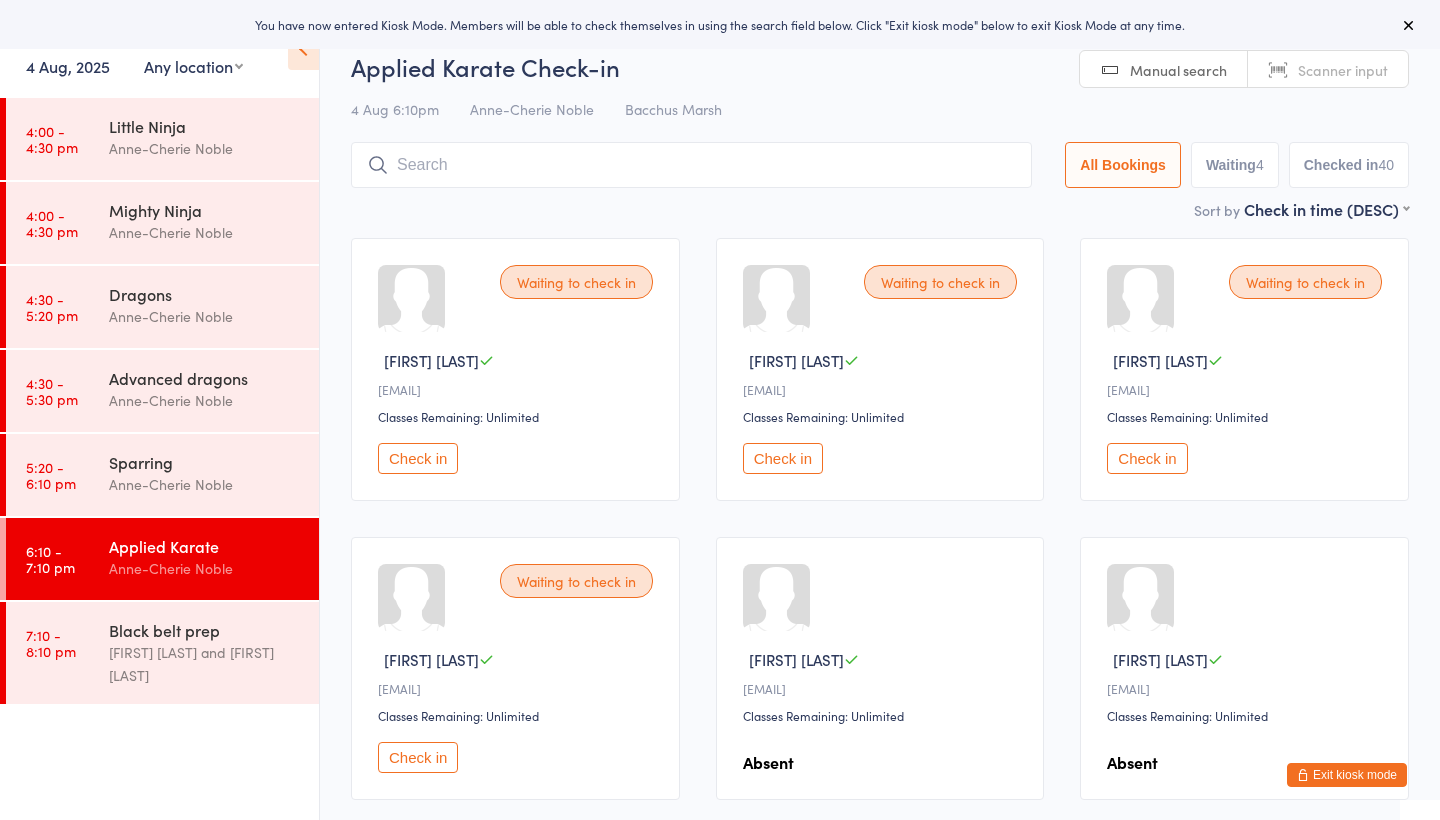 scroll, scrollTop: 0, scrollLeft: 0, axis: both 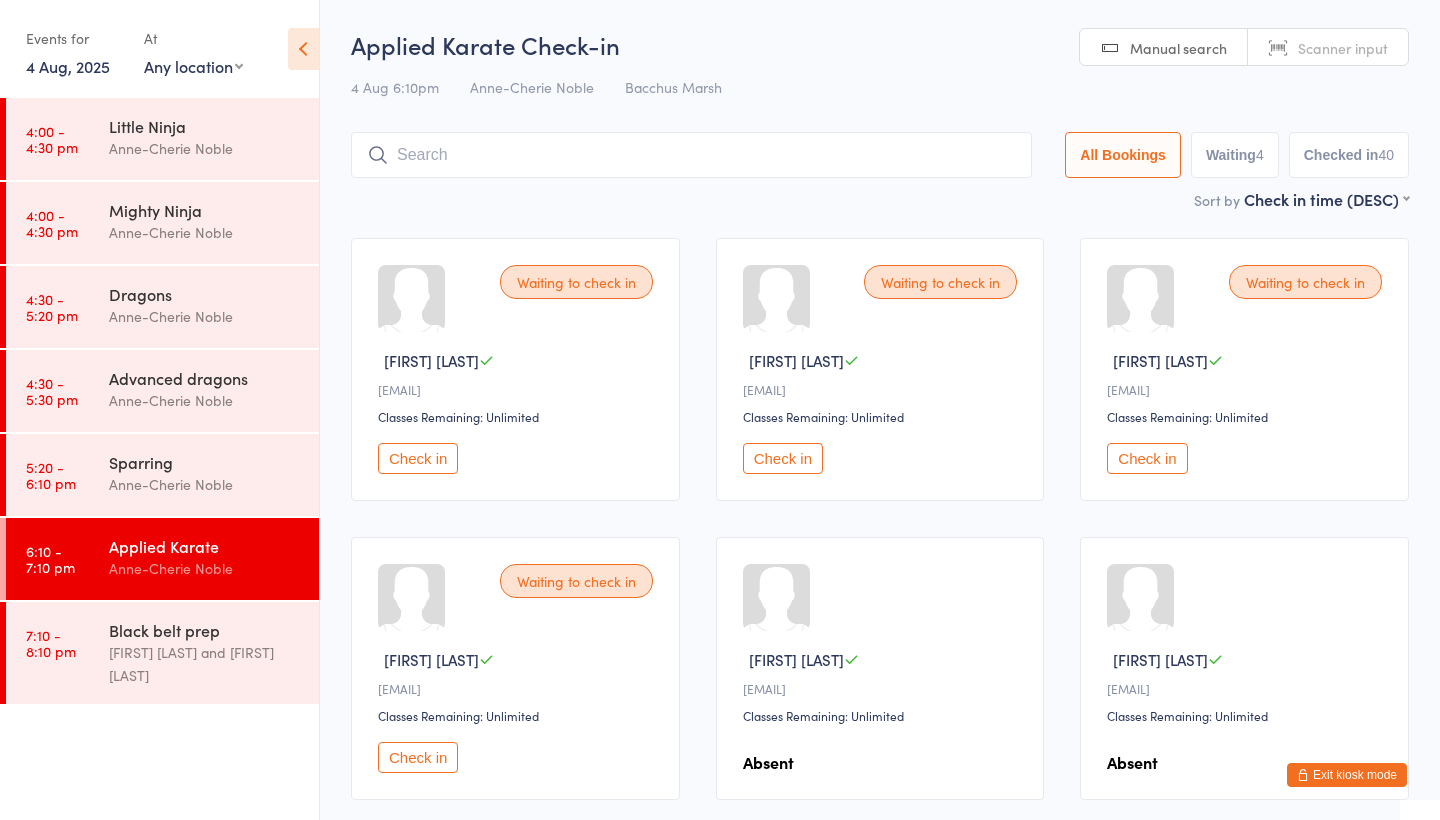 click on "Check in" at bounding box center [783, 458] 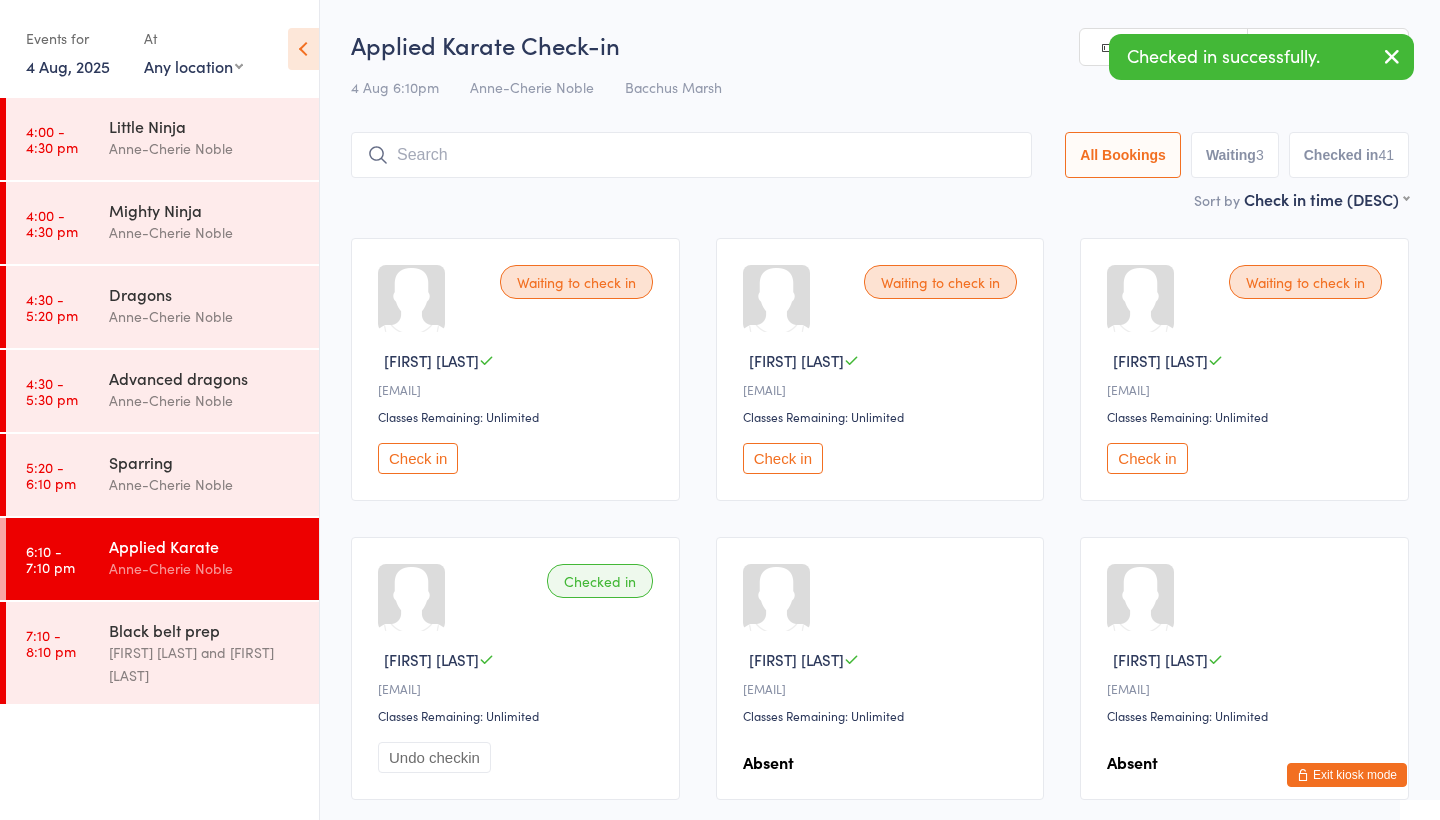 click on "Check in" at bounding box center (1147, 458) 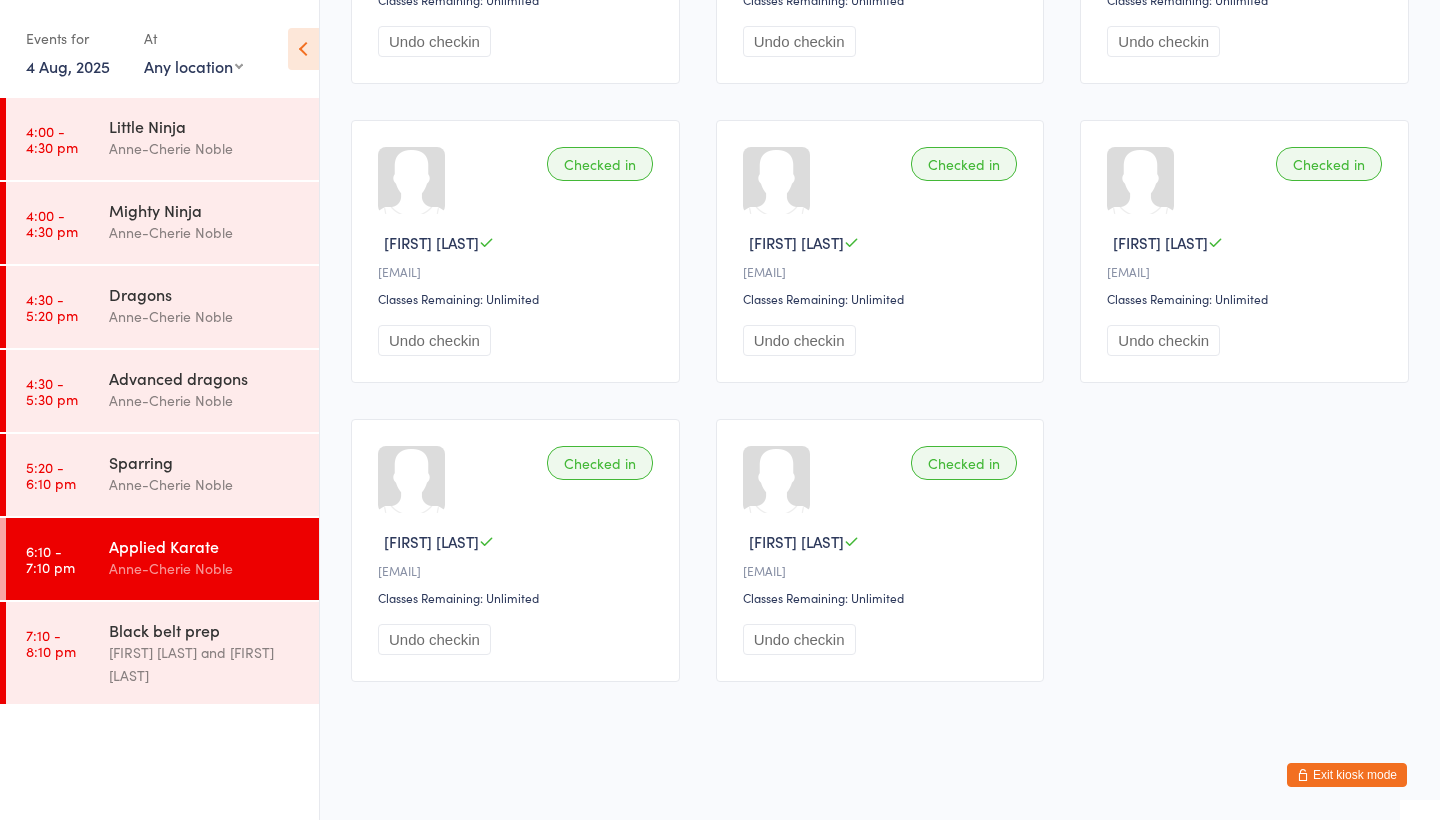 scroll, scrollTop: 3994, scrollLeft: 0, axis: vertical 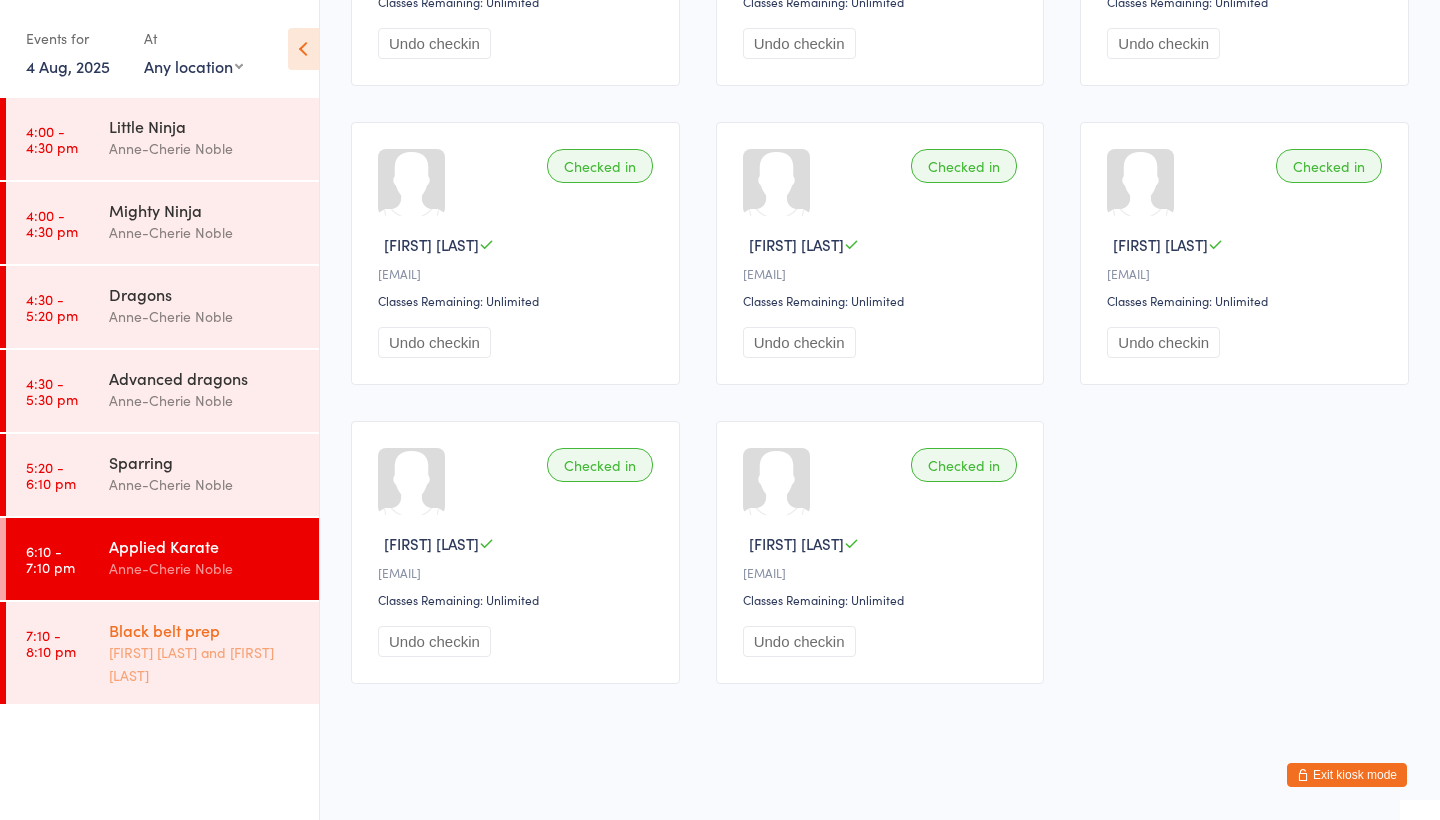 click on "[FIRST] [LAST] and [FIRST] [LAST]" at bounding box center (205, 664) 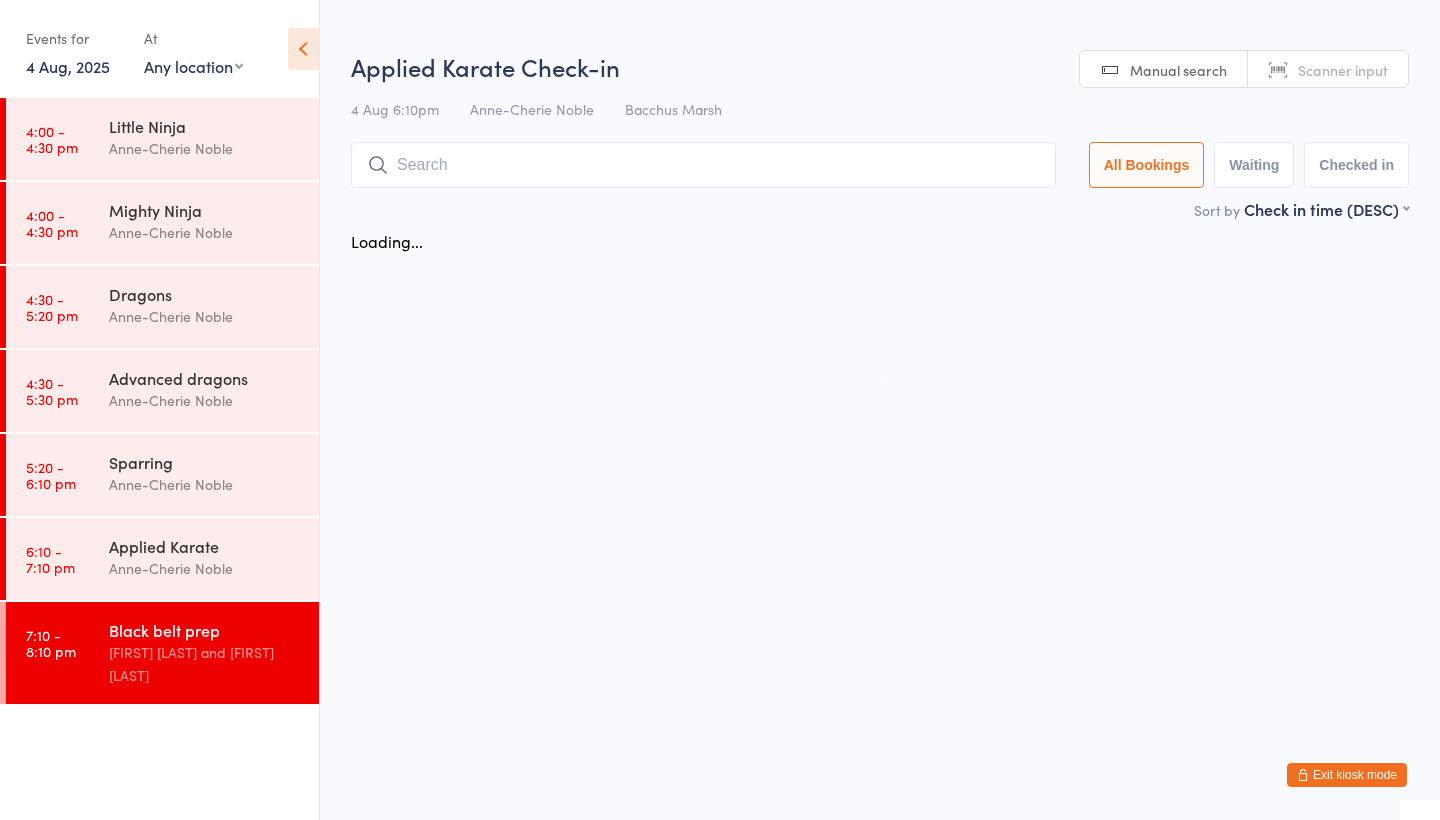 scroll, scrollTop: 0, scrollLeft: 0, axis: both 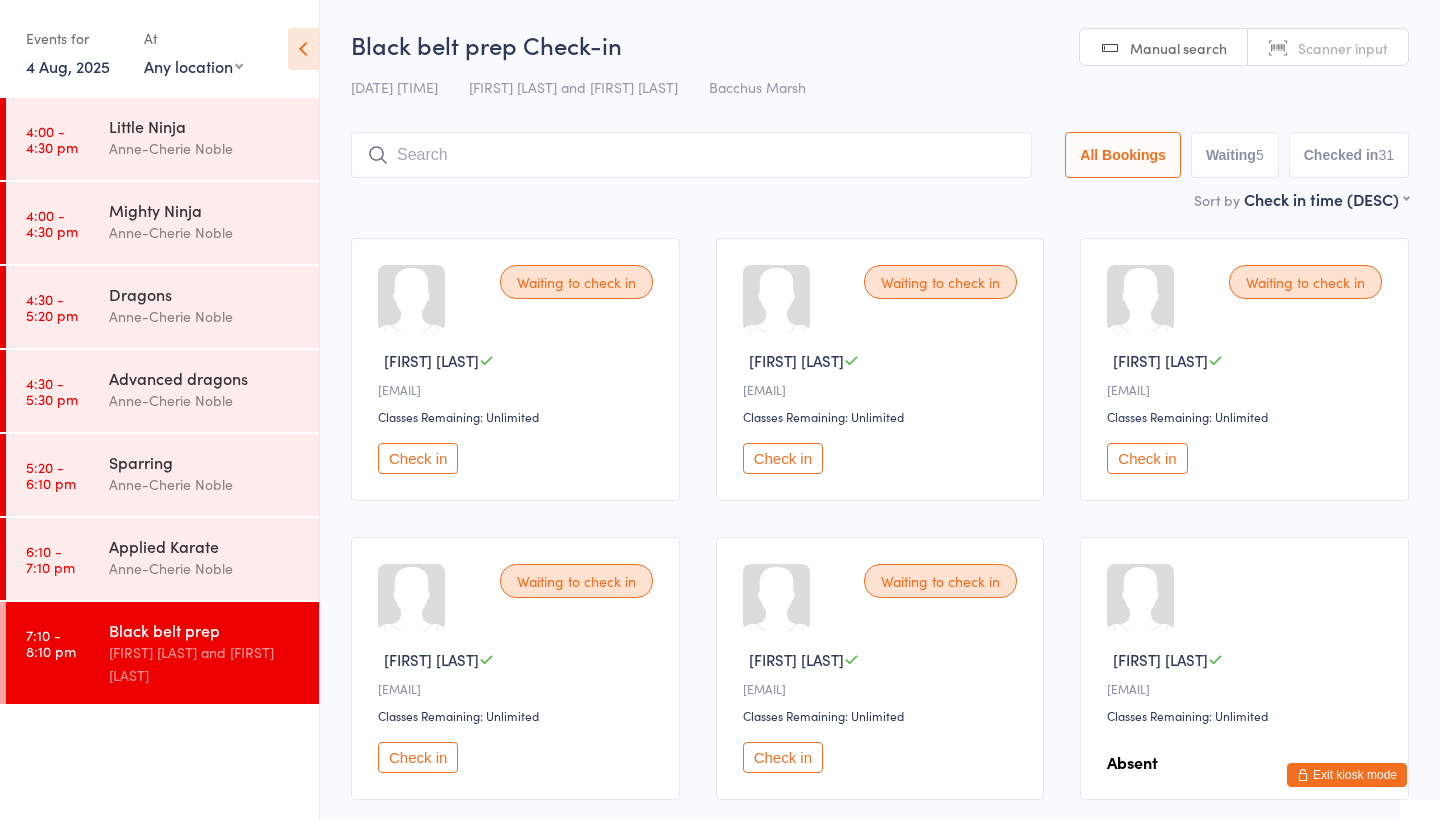 click at bounding box center (303, 49) 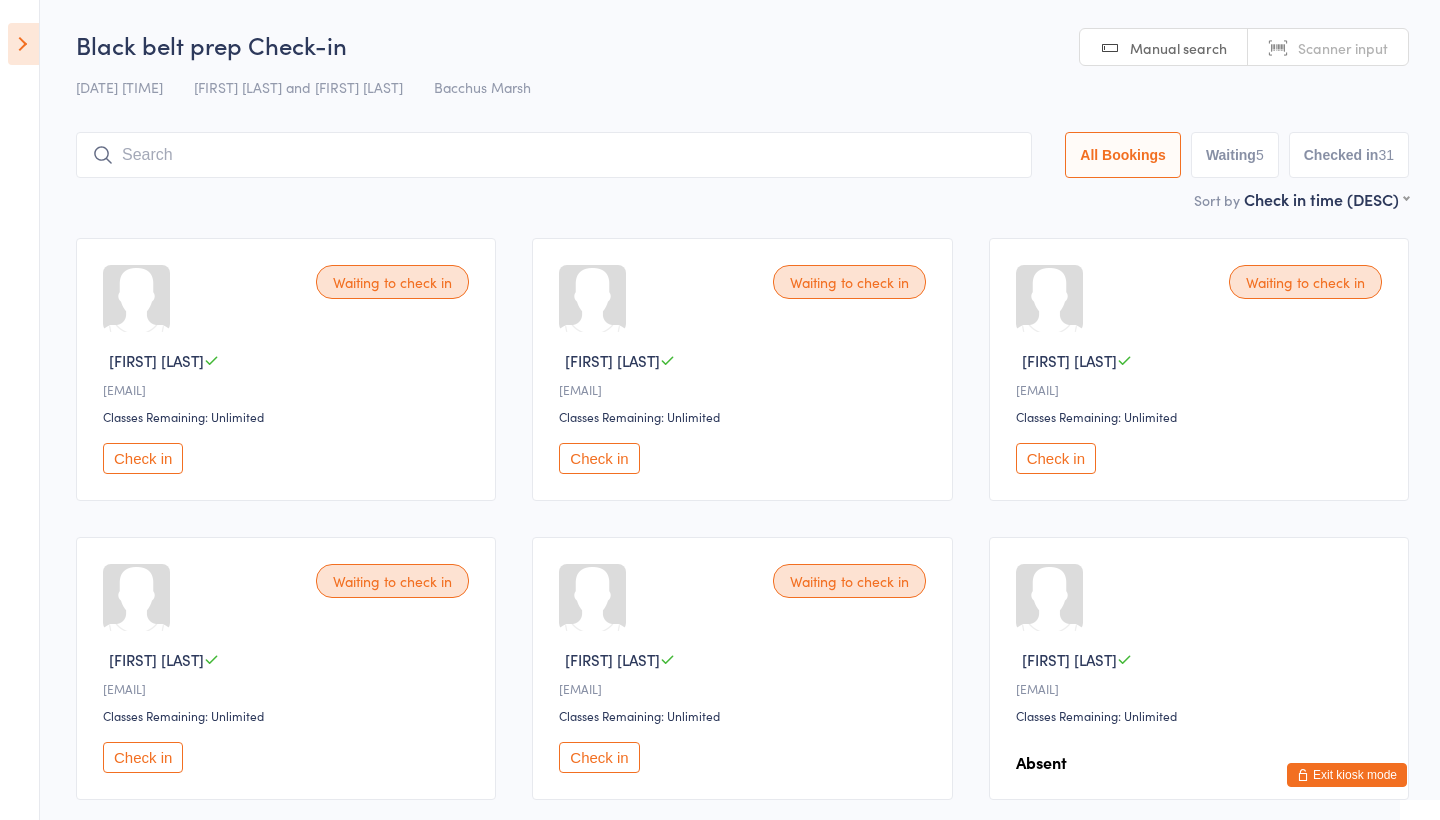 click at bounding box center [23, 44] 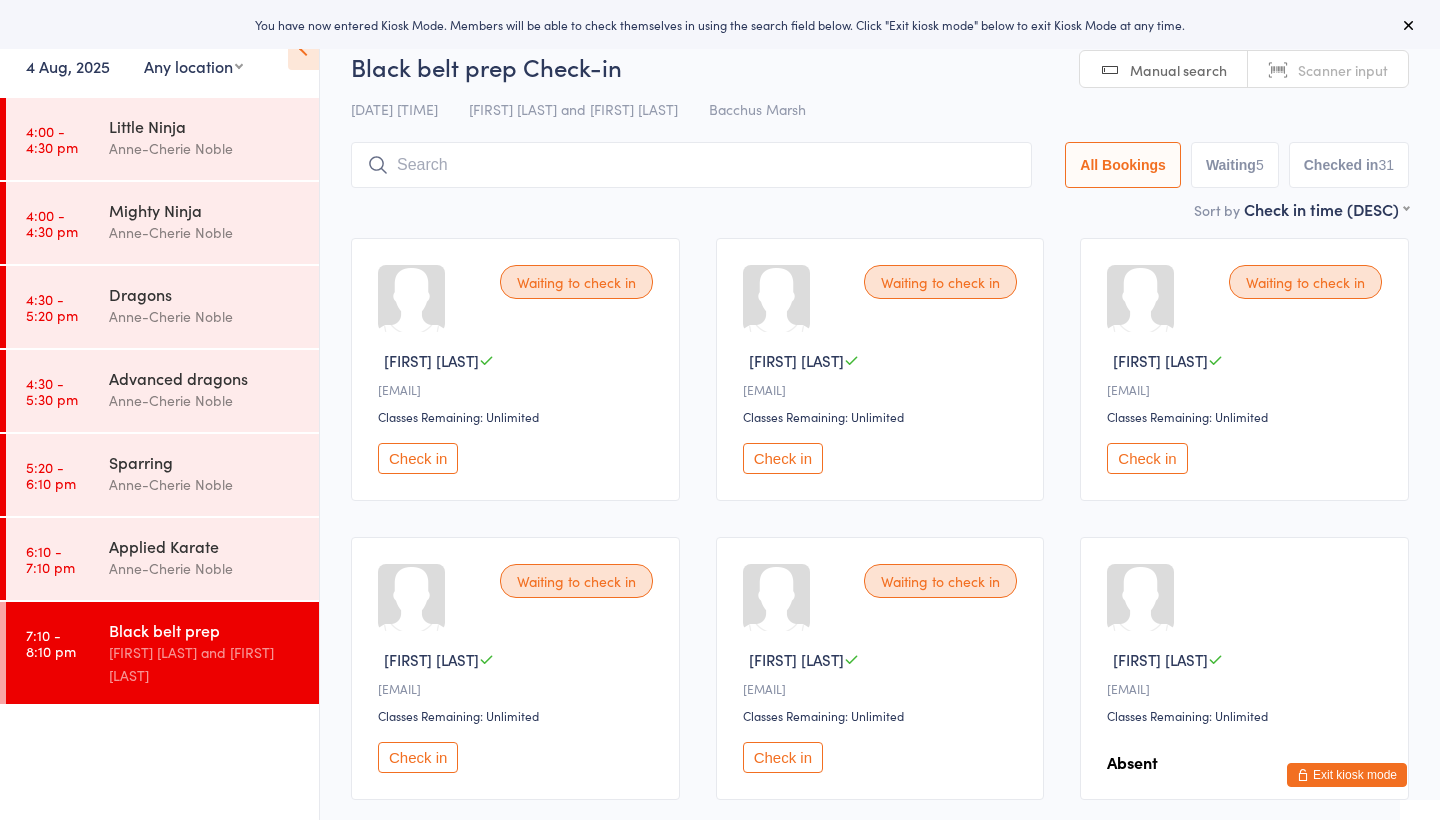 scroll, scrollTop: 0, scrollLeft: 0, axis: both 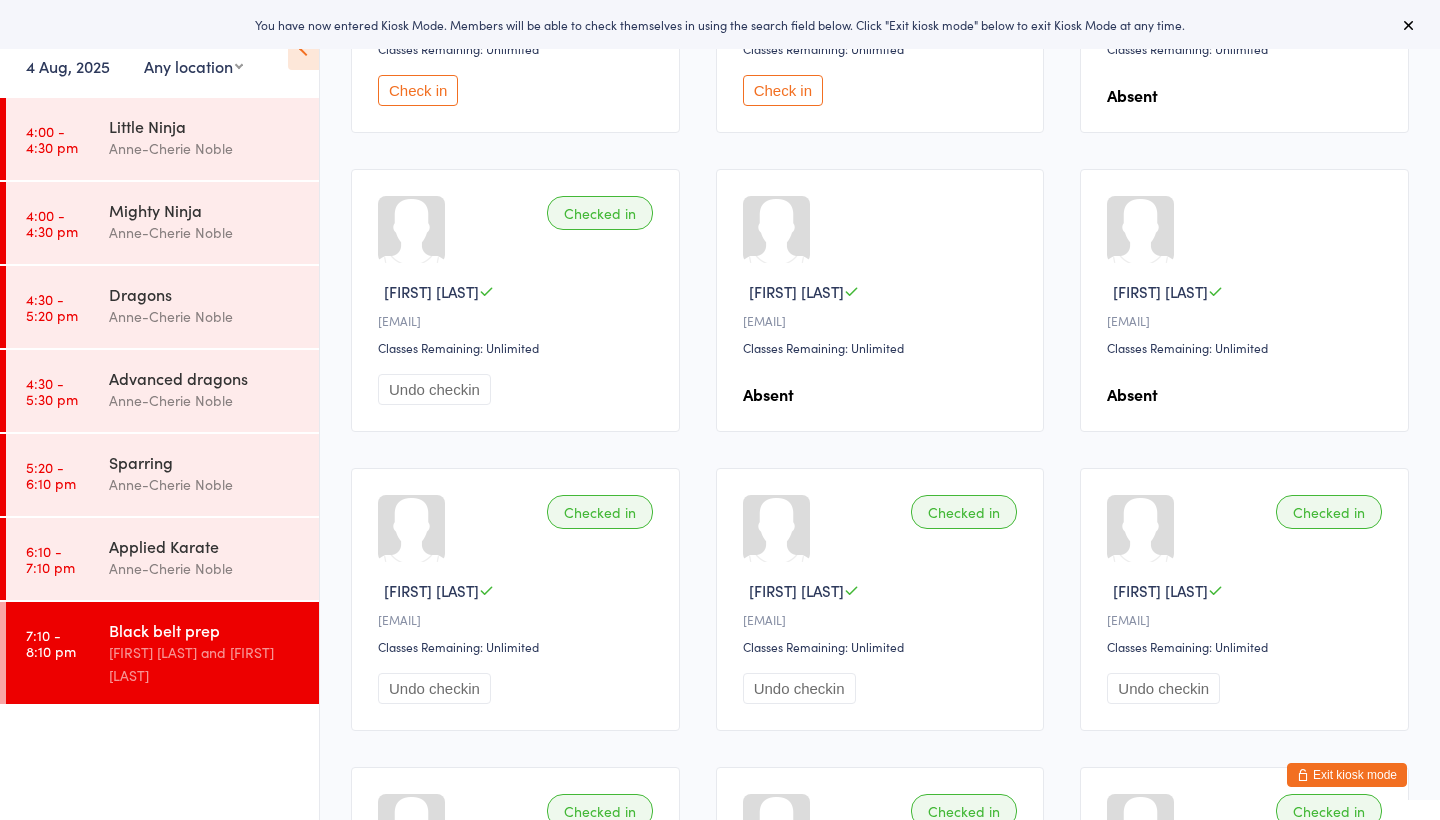 click at bounding box center [1409, 25] 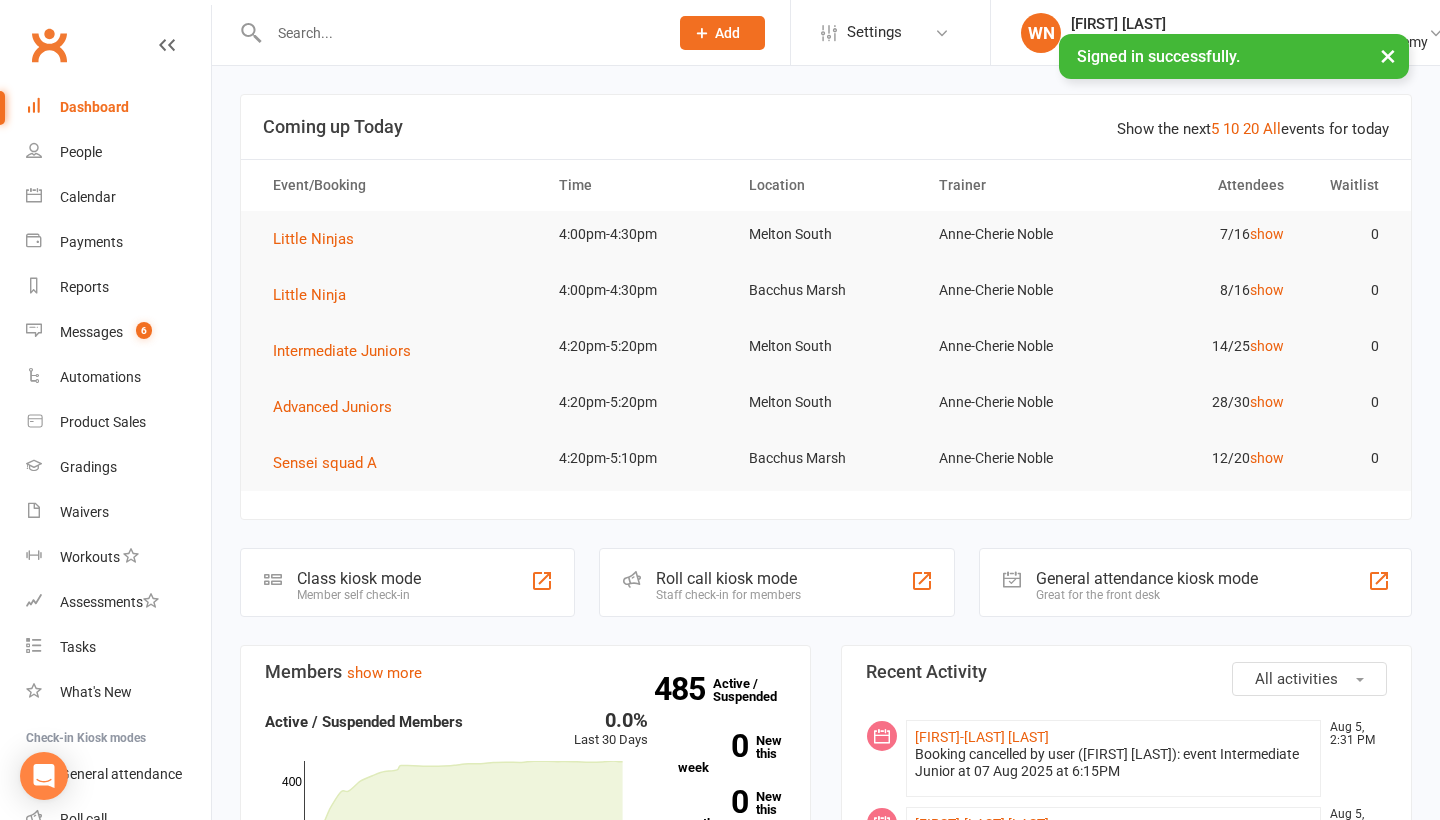 scroll, scrollTop: 0, scrollLeft: 0, axis: both 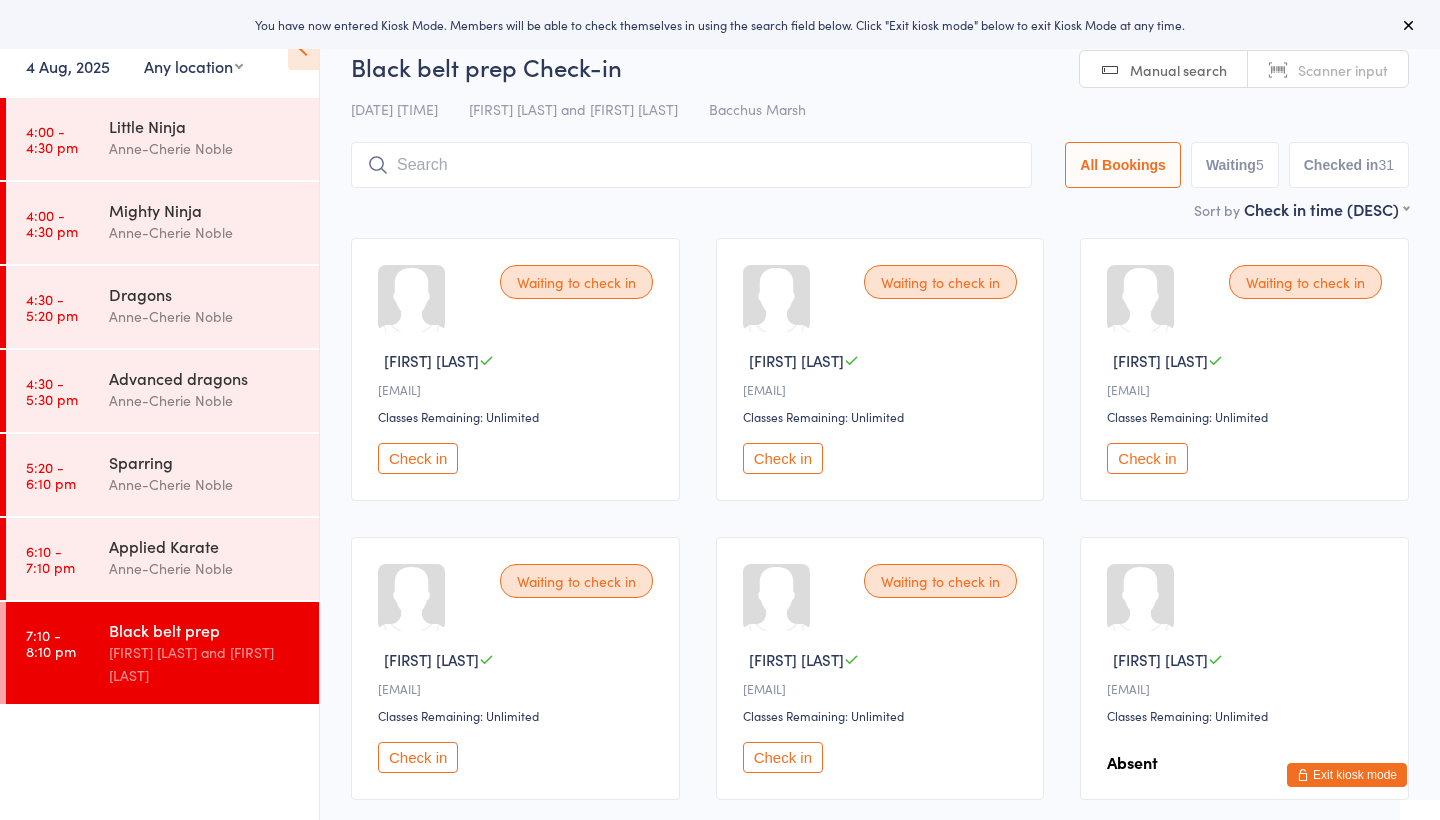 click at bounding box center (1409, 25) 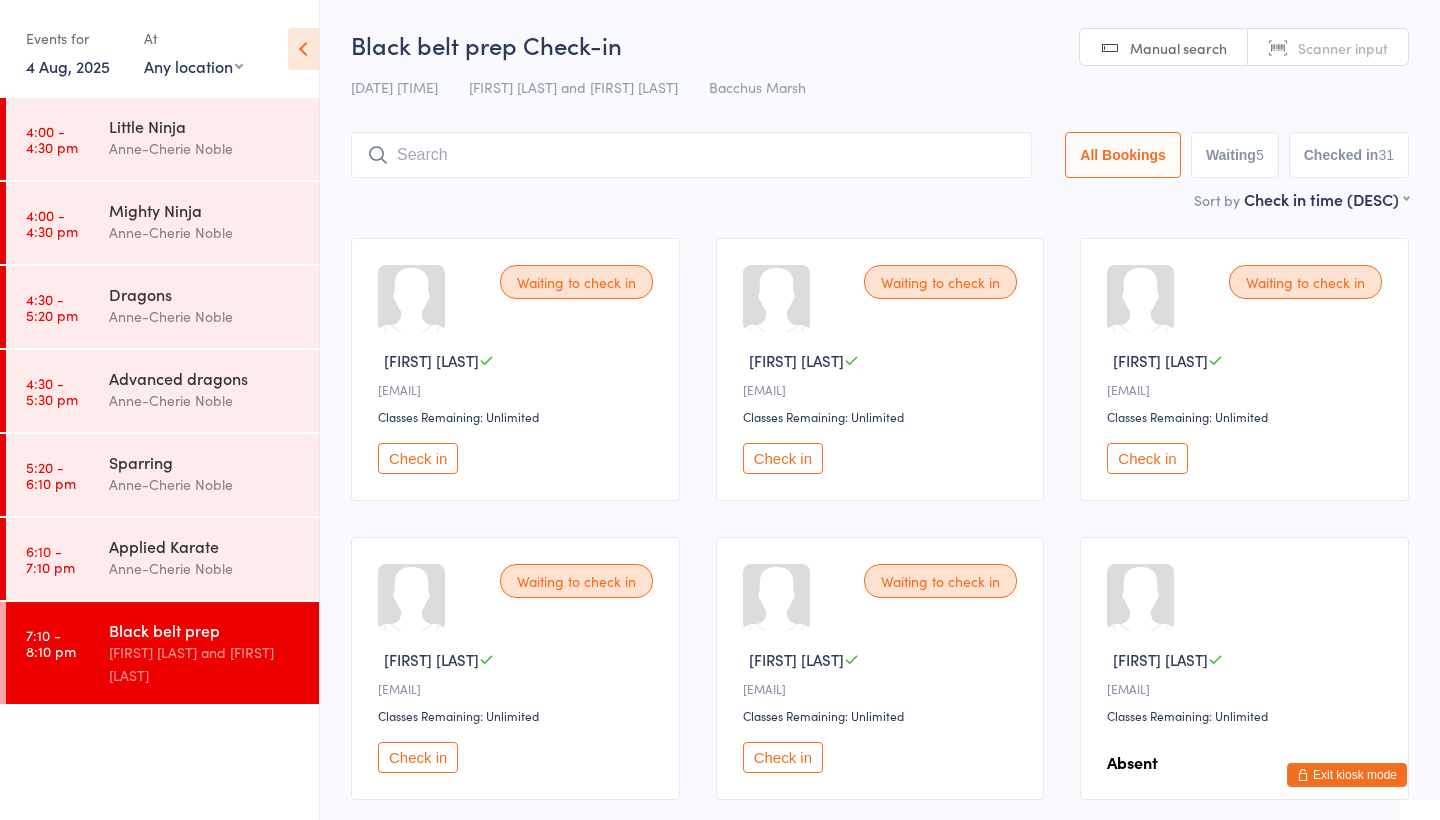 click on "Black belt prep Check-in 4 Aug 7:10pm  Anne-Cherie Noble and Wayne Noble  Bacchus Marsh  Manual search Scanner input All Bookings Waiting  5 Checked in  31 Sort by   Check in time (DESC) First name (ASC) First name (DESC) Last name (ASC) Last name (DESC) Check in time (ASC) Check in time (DESC) Rank (ASC) Rank (DESC) Waiting to check in James D  j••••••••••y@devennypayne.com.au Classes Remaining: Unlimited   Check in Waiting to check in Natalie G  g•••••••e@bigpond.com Classes Remaining: Unlimited   Check in Waiting to check in Nyah H  p•••••••e@outlook.com.au Classes Remaining: Unlimited   Check in Waiting to check in Muhammad I  i•••••••••••r@gmail.com Classes Remaining: Unlimited   Check in Waiting to check in Leah W  l•••••••7@yahoo.com.au Classes Remaining: Unlimited   Check in BJ W  t••••••••••••••••••••••y@gmail.com Classes Remaining: Unlimited   Absent Checked in Cooper W" at bounding box center (880, 1918) 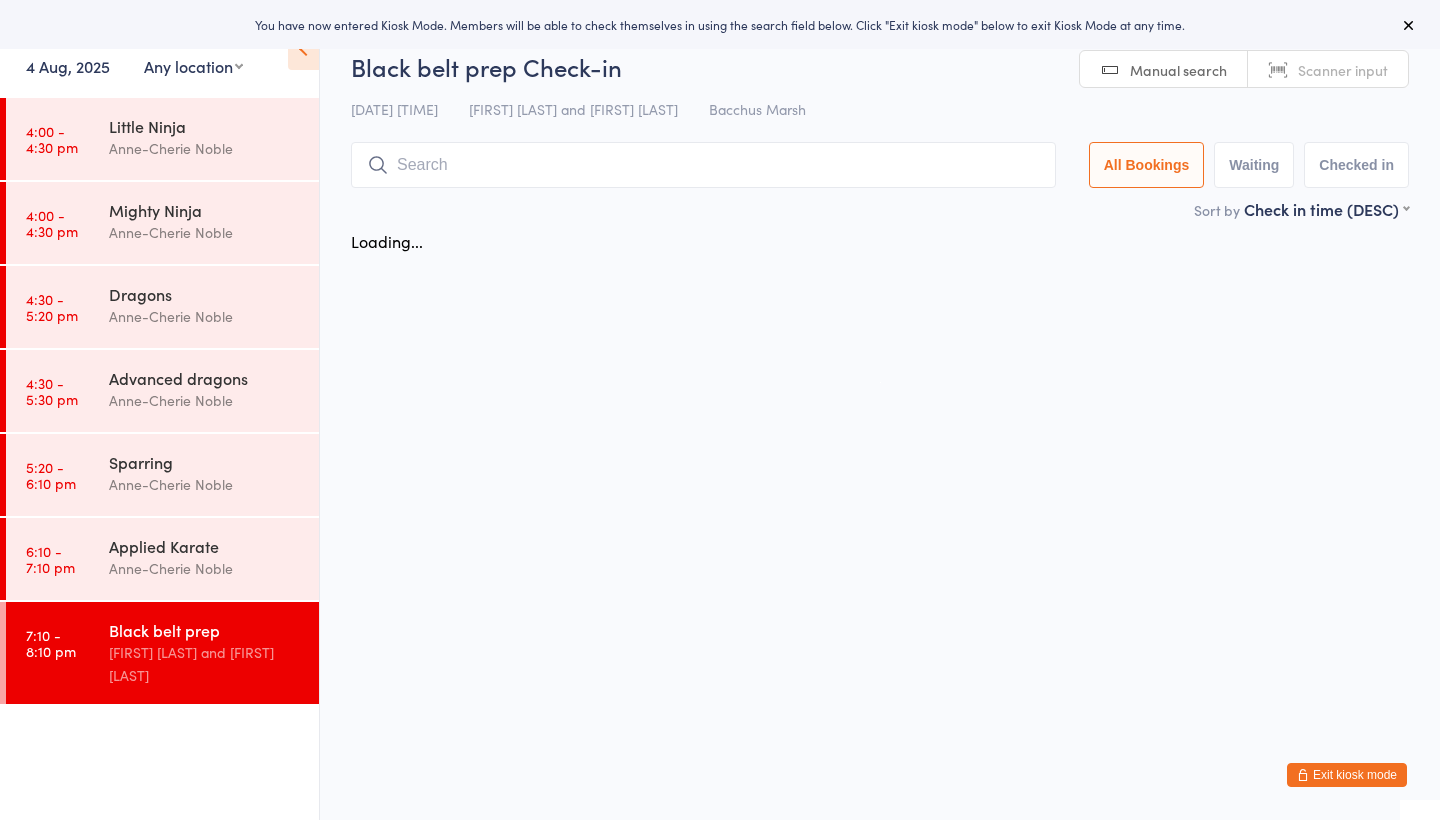 scroll, scrollTop: 0, scrollLeft: 0, axis: both 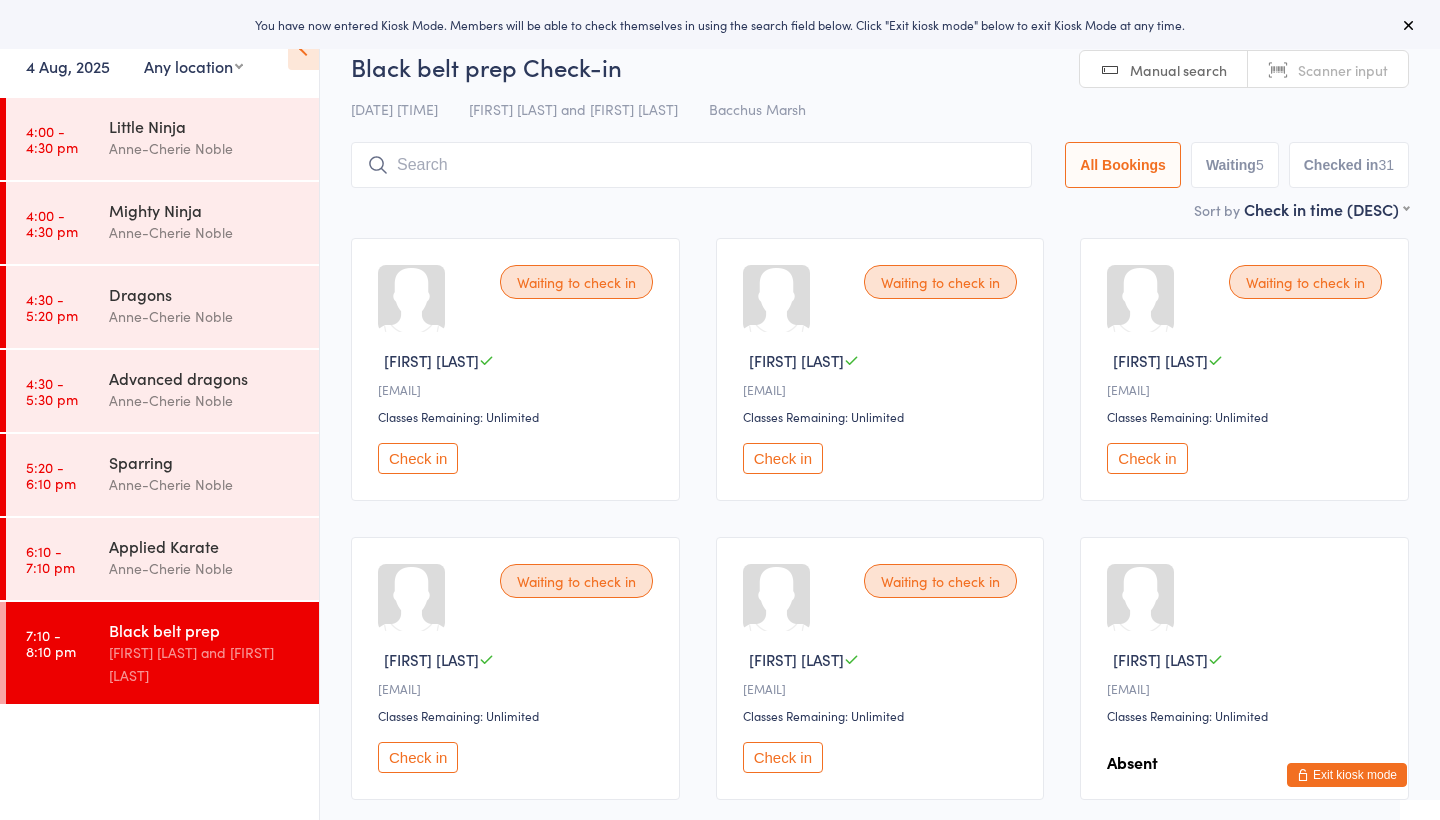 click at bounding box center (1409, 25) 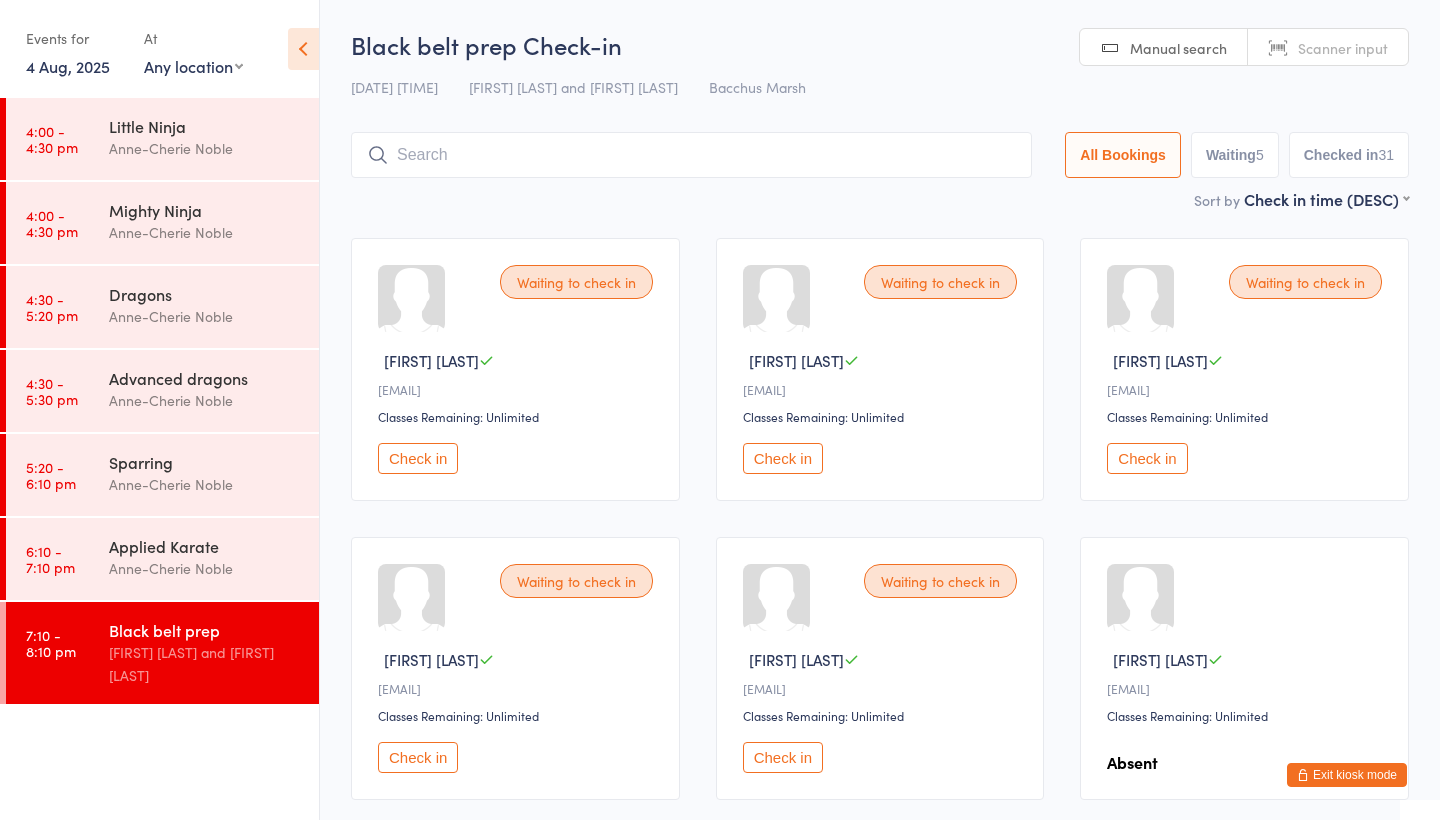 click at bounding box center [303, 49] 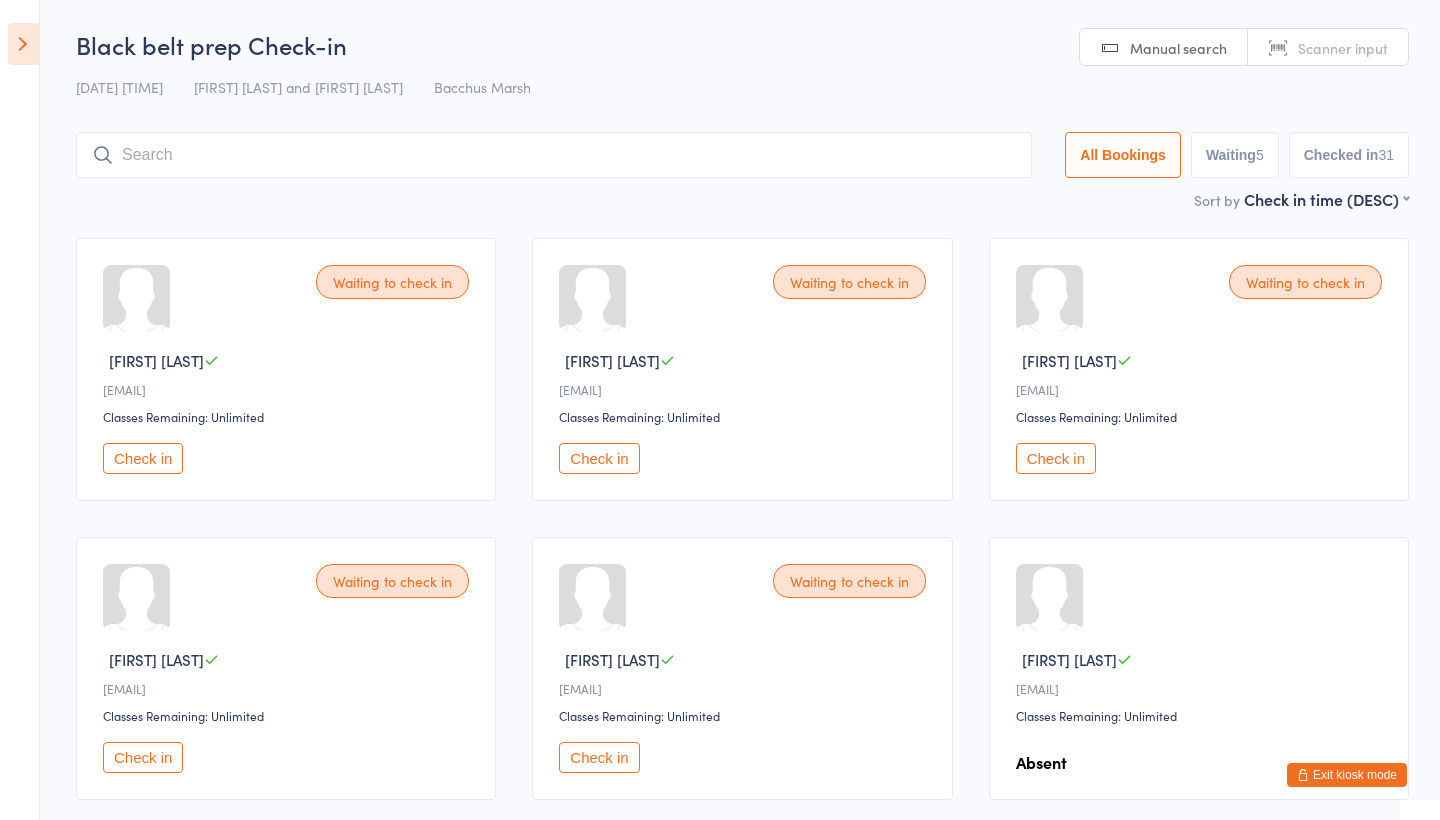 click on "Exit kiosk mode" at bounding box center (1347, 775) 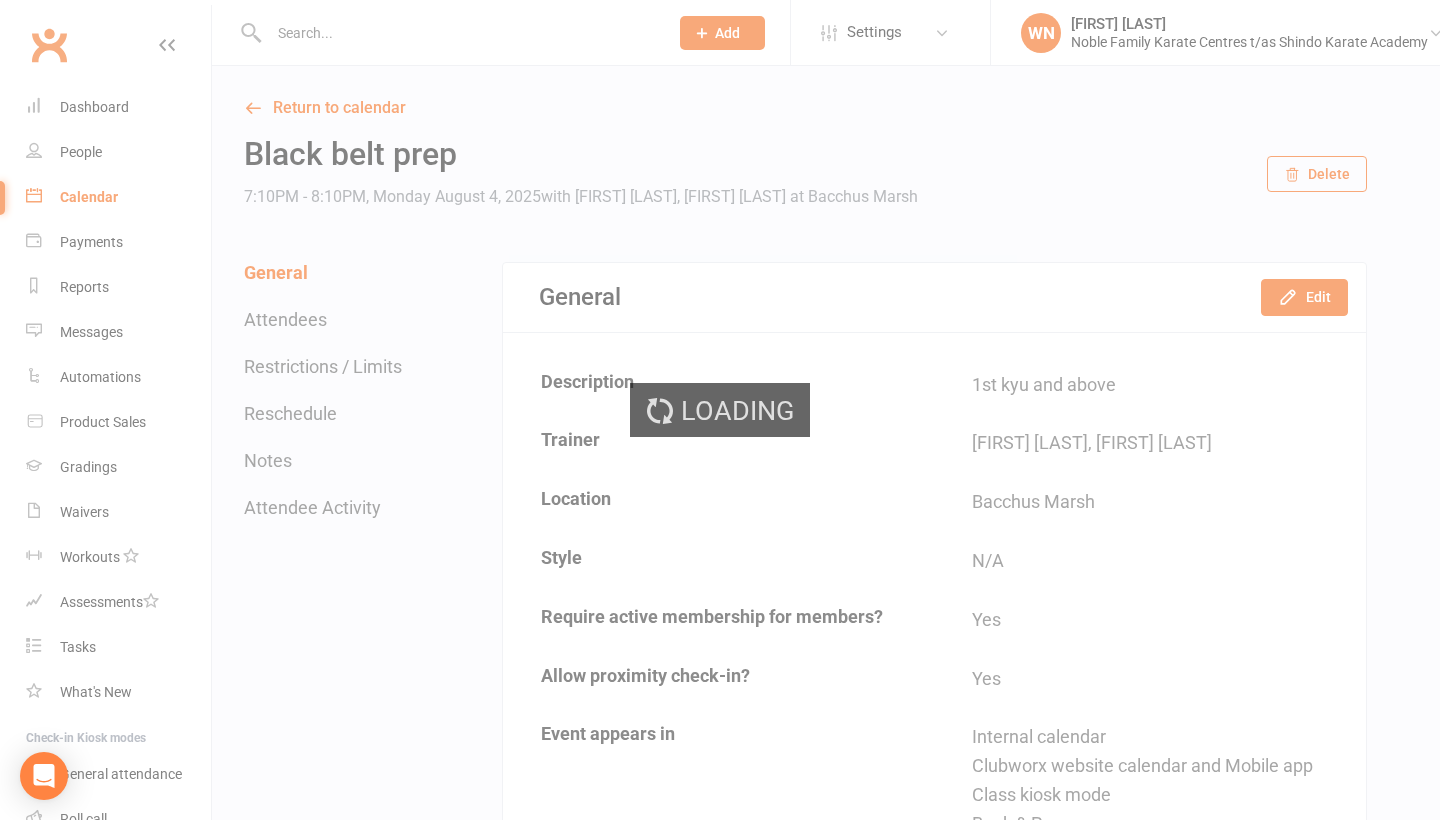 scroll, scrollTop: 0, scrollLeft: 0, axis: both 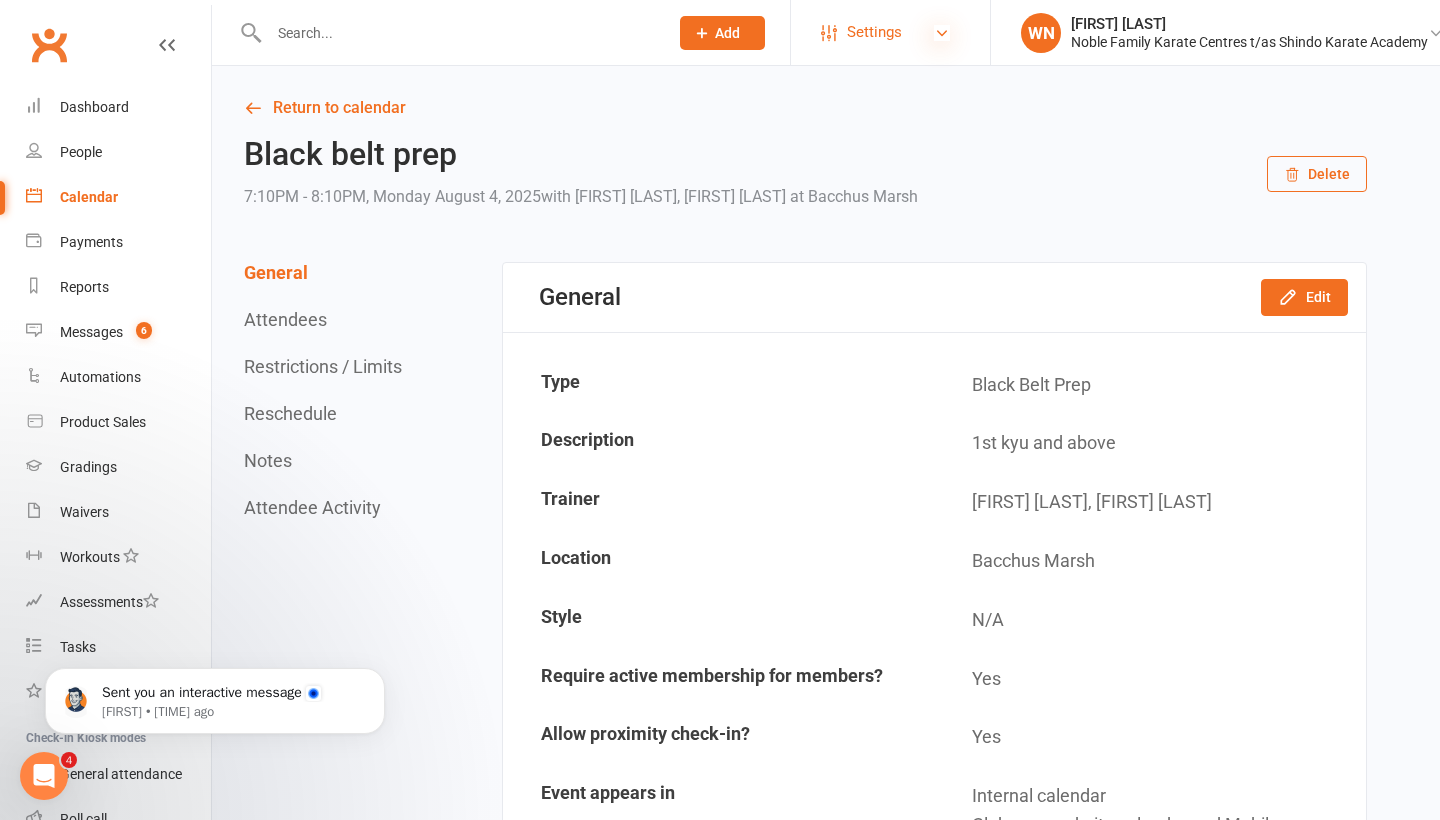 click at bounding box center (942, 33) 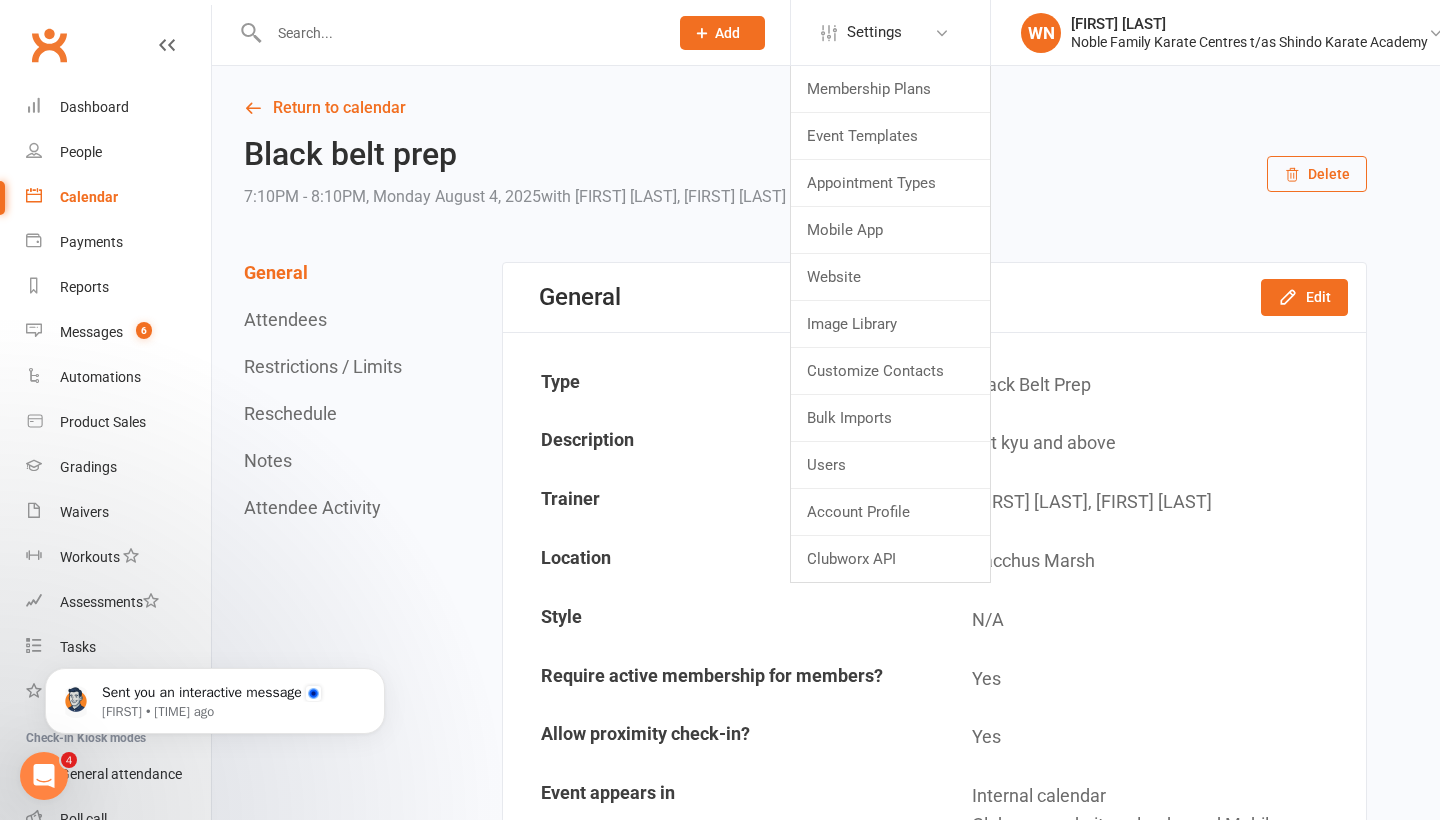 click on "Add" 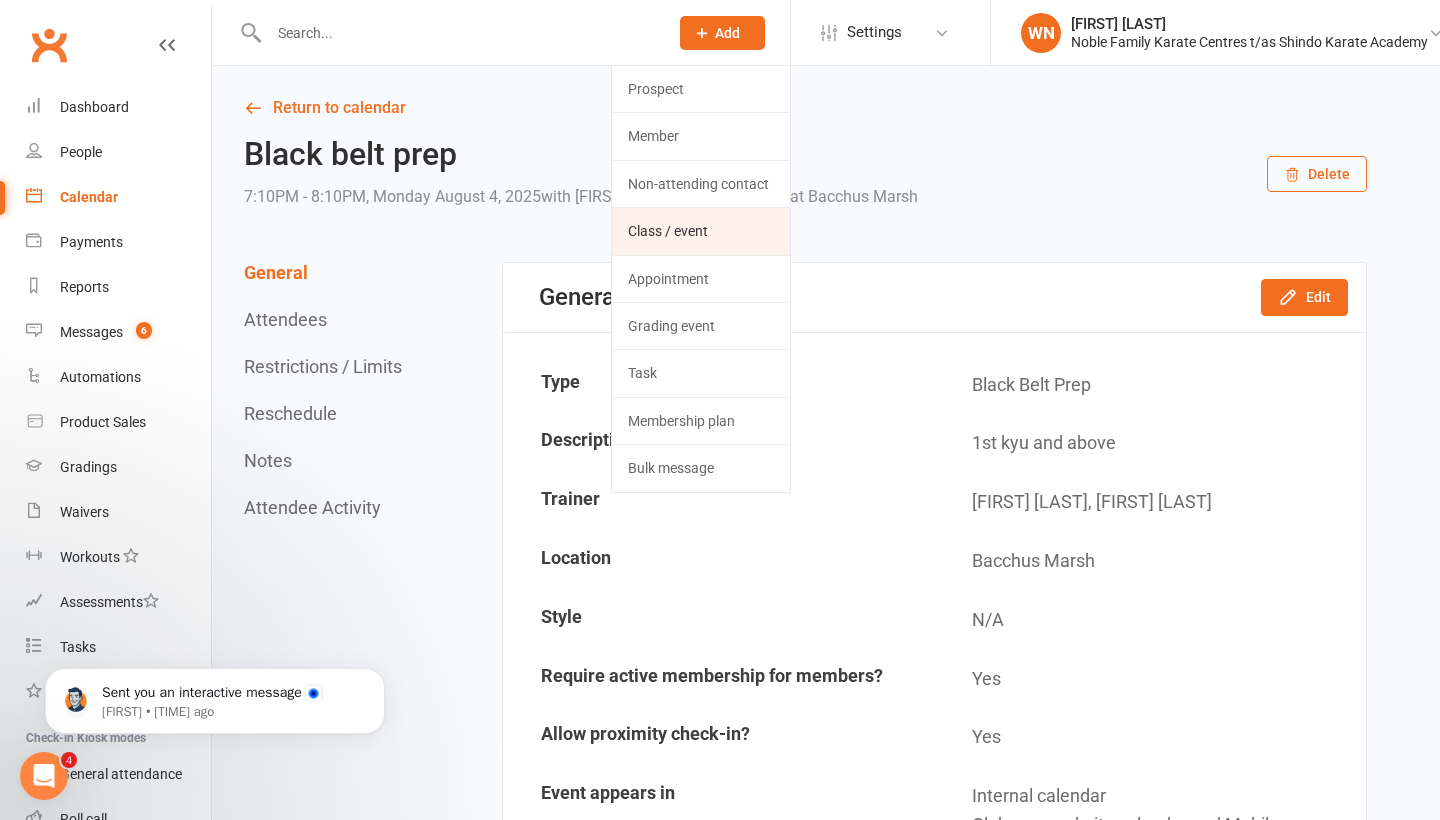 click on "Class / event" 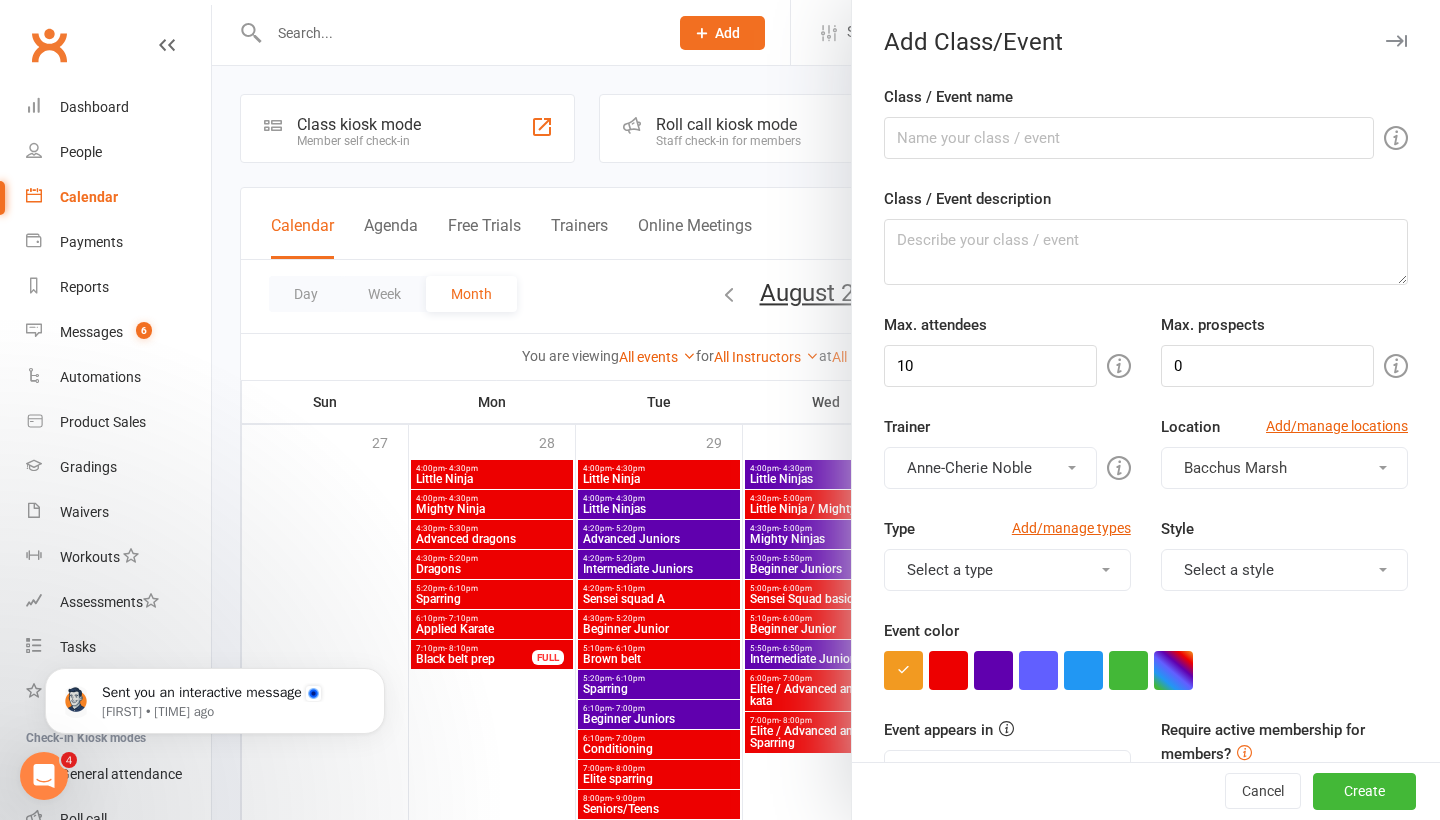 click at bounding box center [1396, 41] 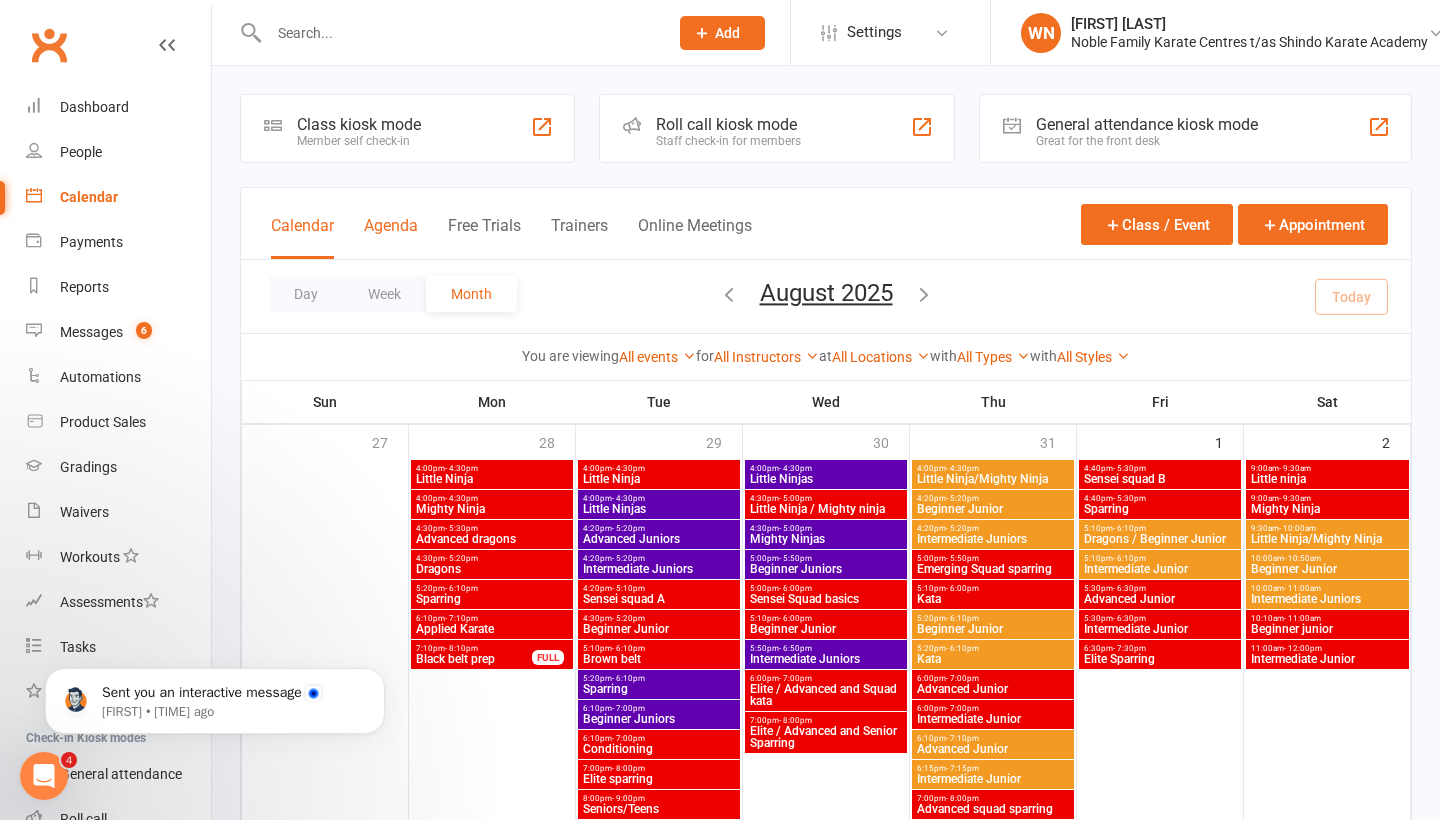 click on "Agenda" at bounding box center [391, 237] 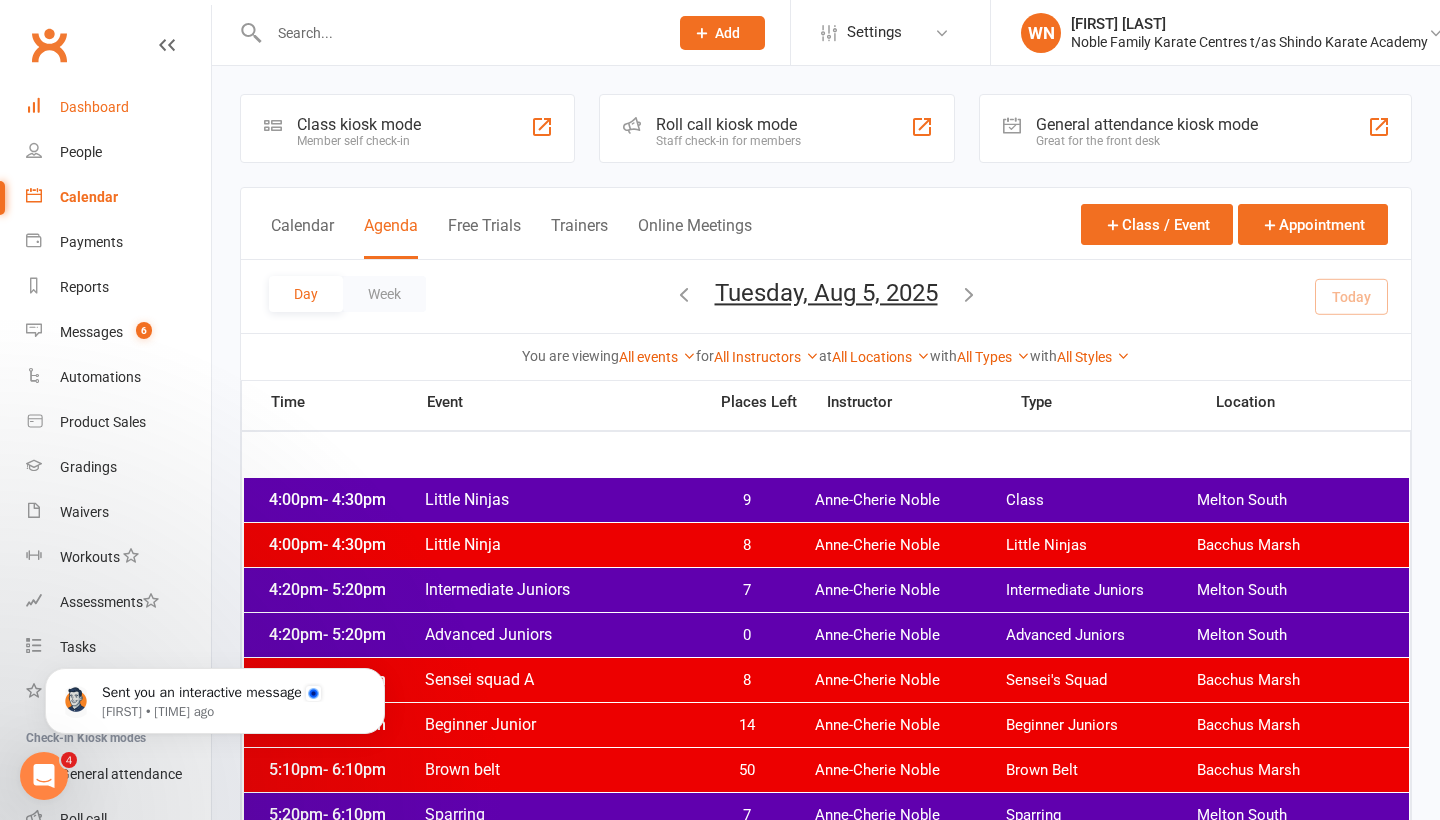 click on "Dashboard" at bounding box center [94, 107] 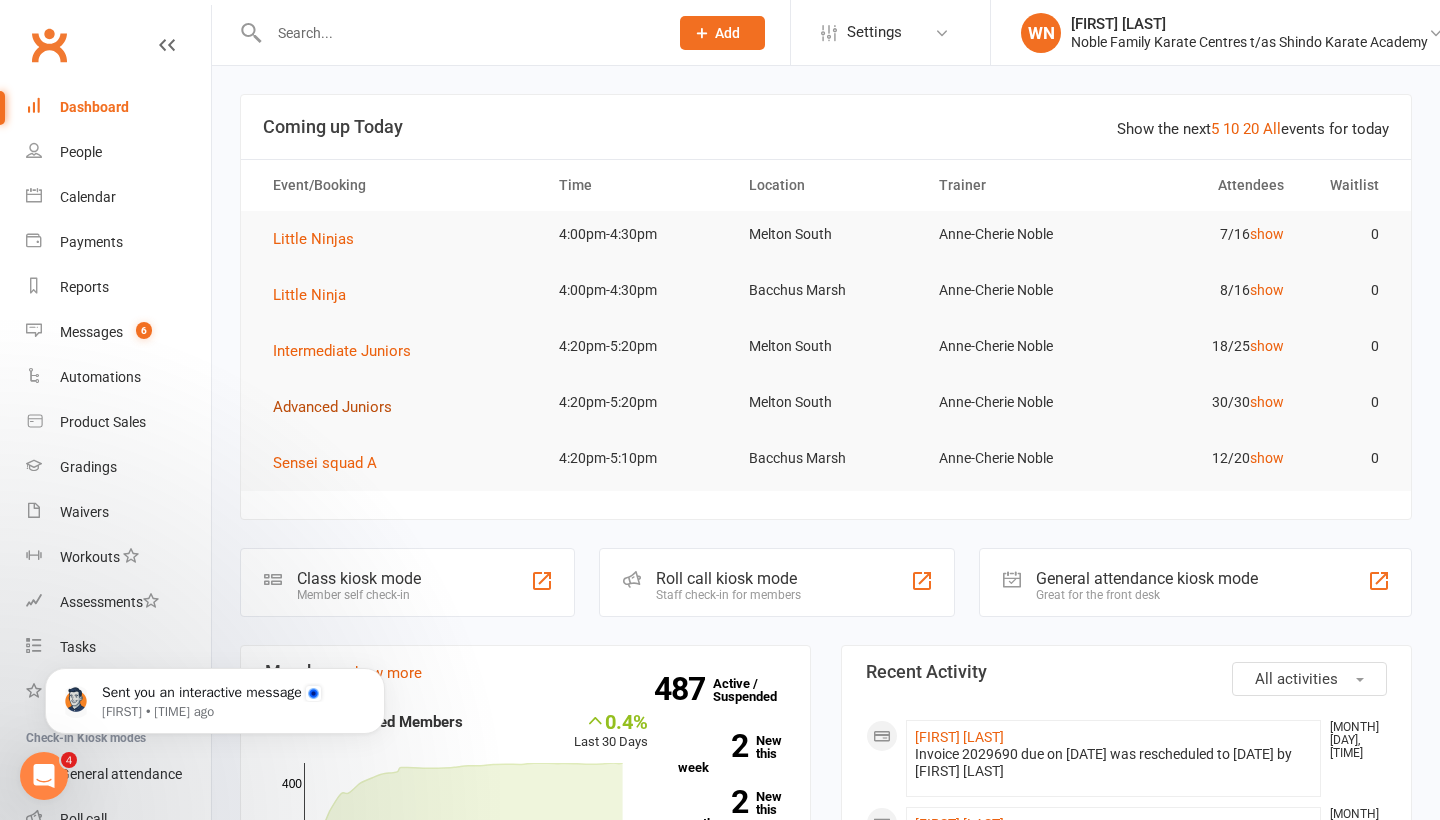 click on "Advanced Juniors" at bounding box center [332, 407] 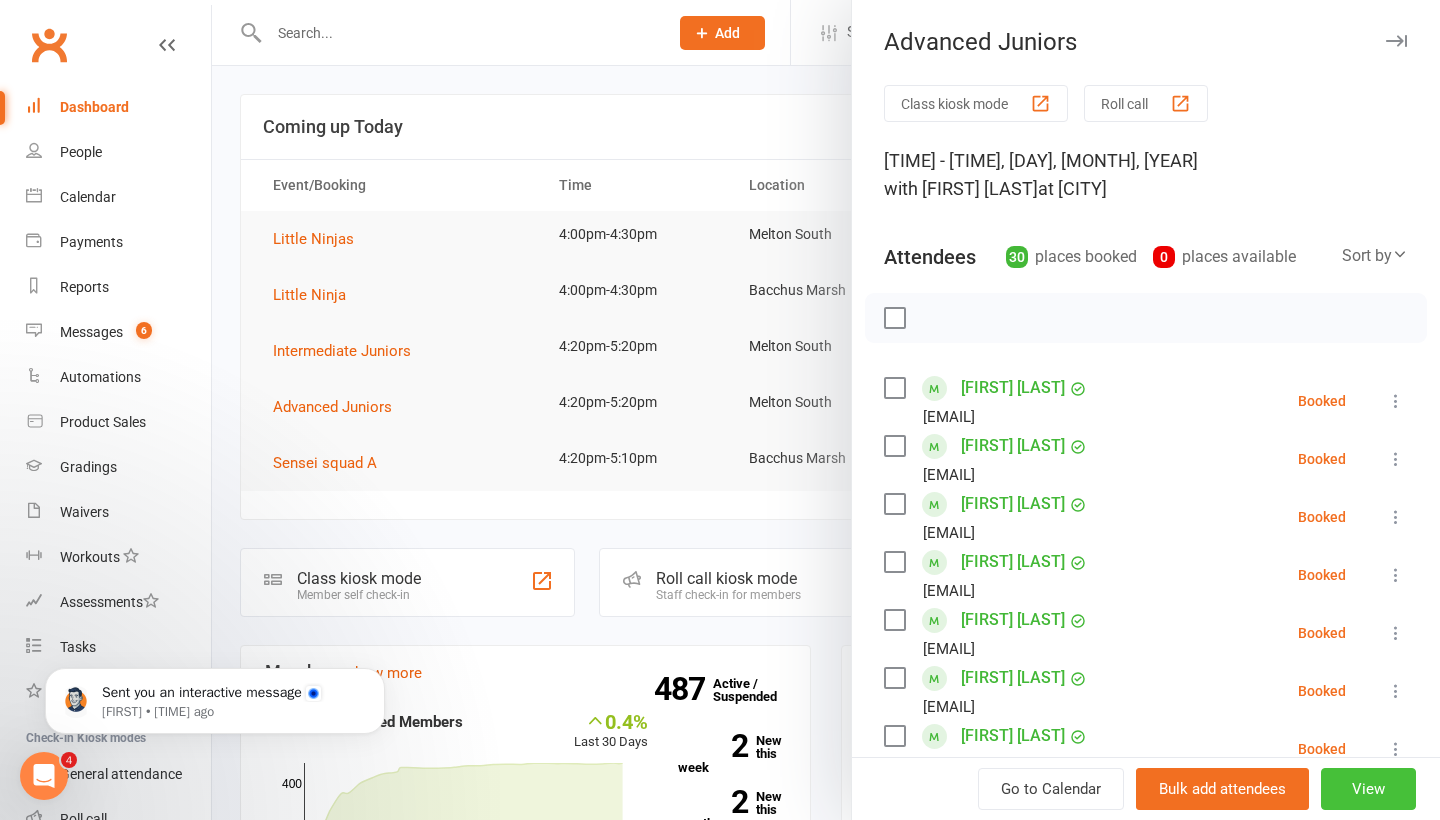 click on "View" at bounding box center (1368, 789) 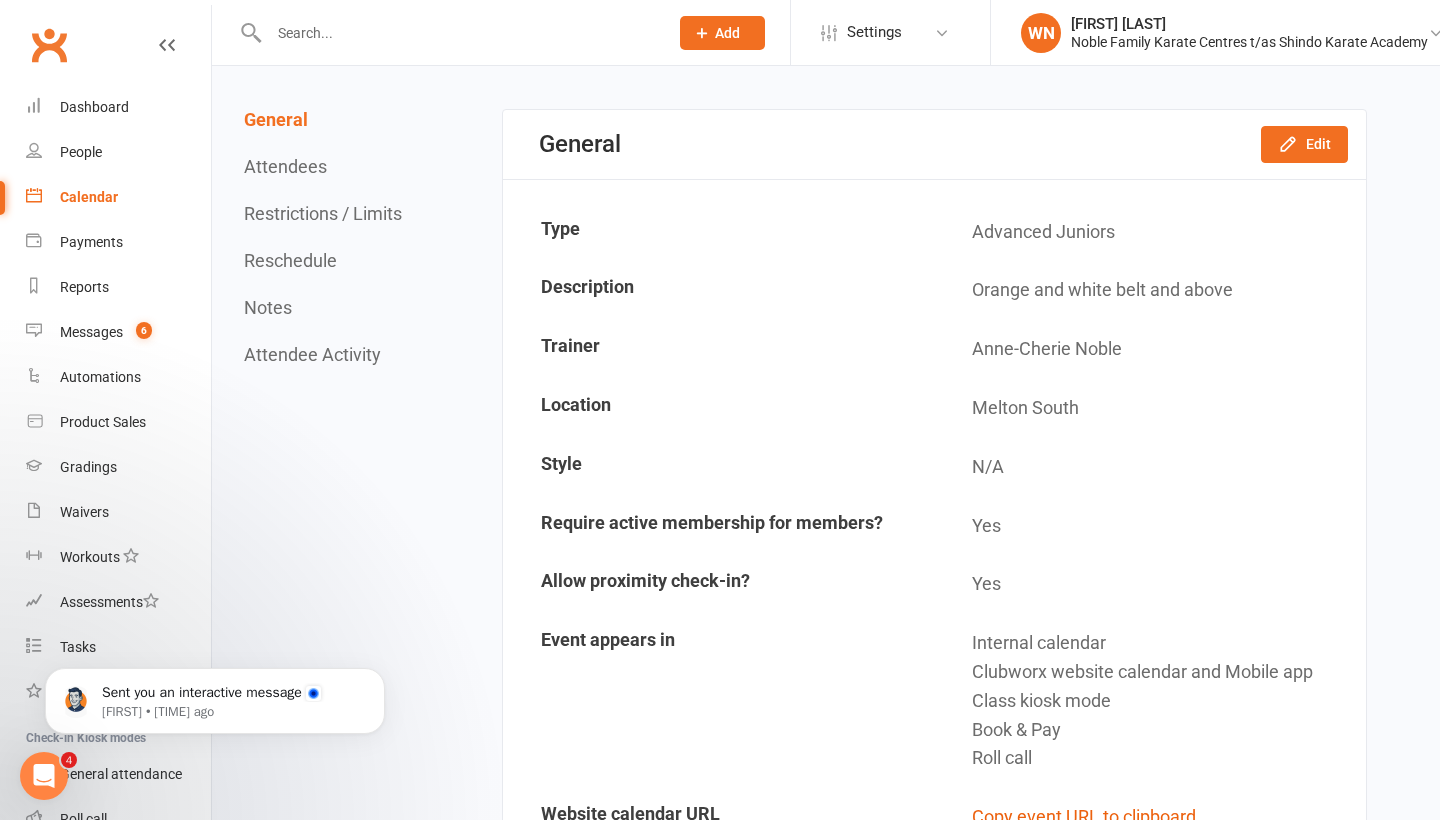 scroll, scrollTop: 153, scrollLeft: 0, axis: vertical 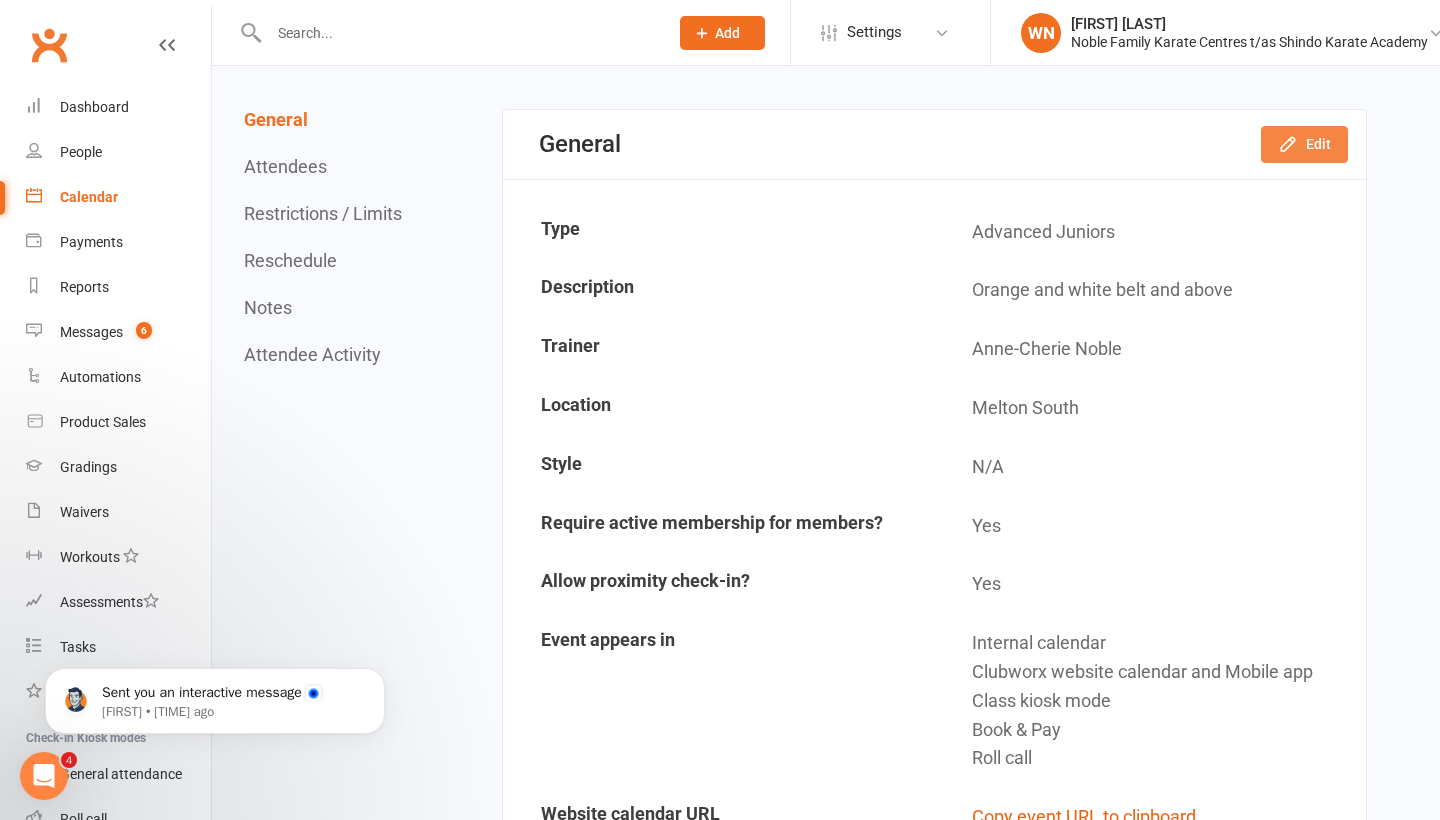 click on "Edit" at bounding box center [1304, 144] 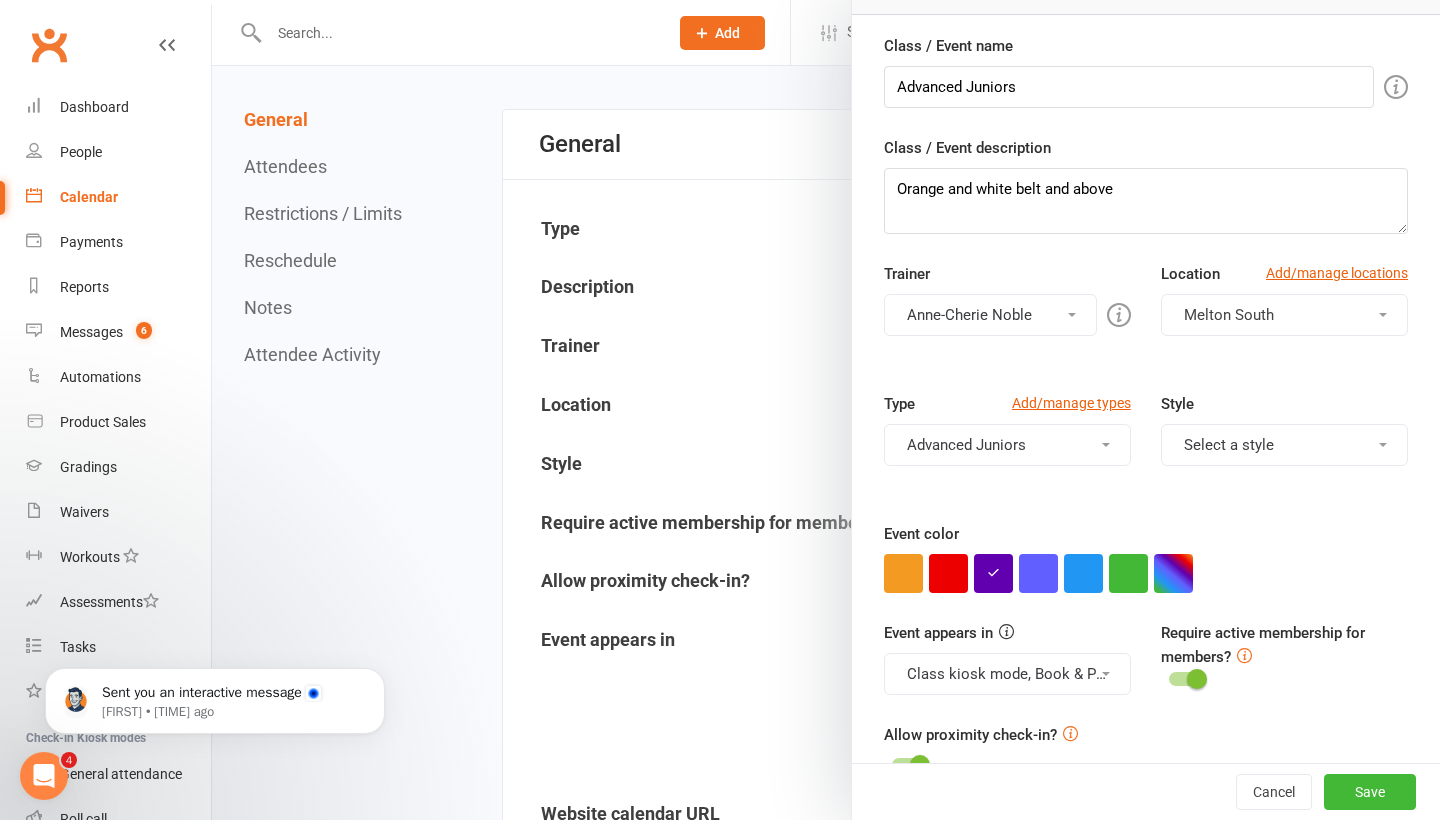 scroll, scrollTop: 220, scrollLeft: 0, axis: vertical 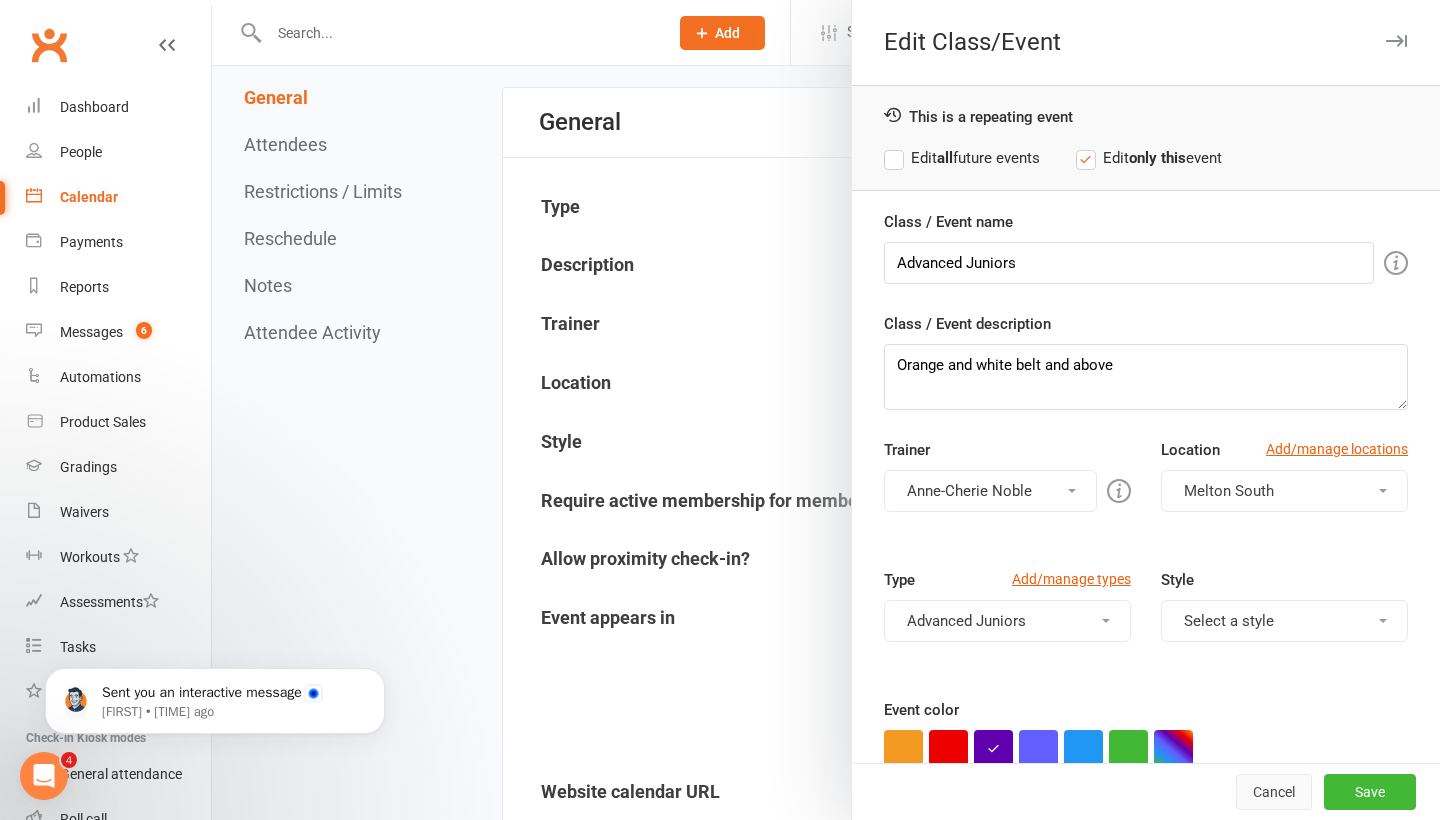 click on "Cancel" at bounding box center (1274, 792) 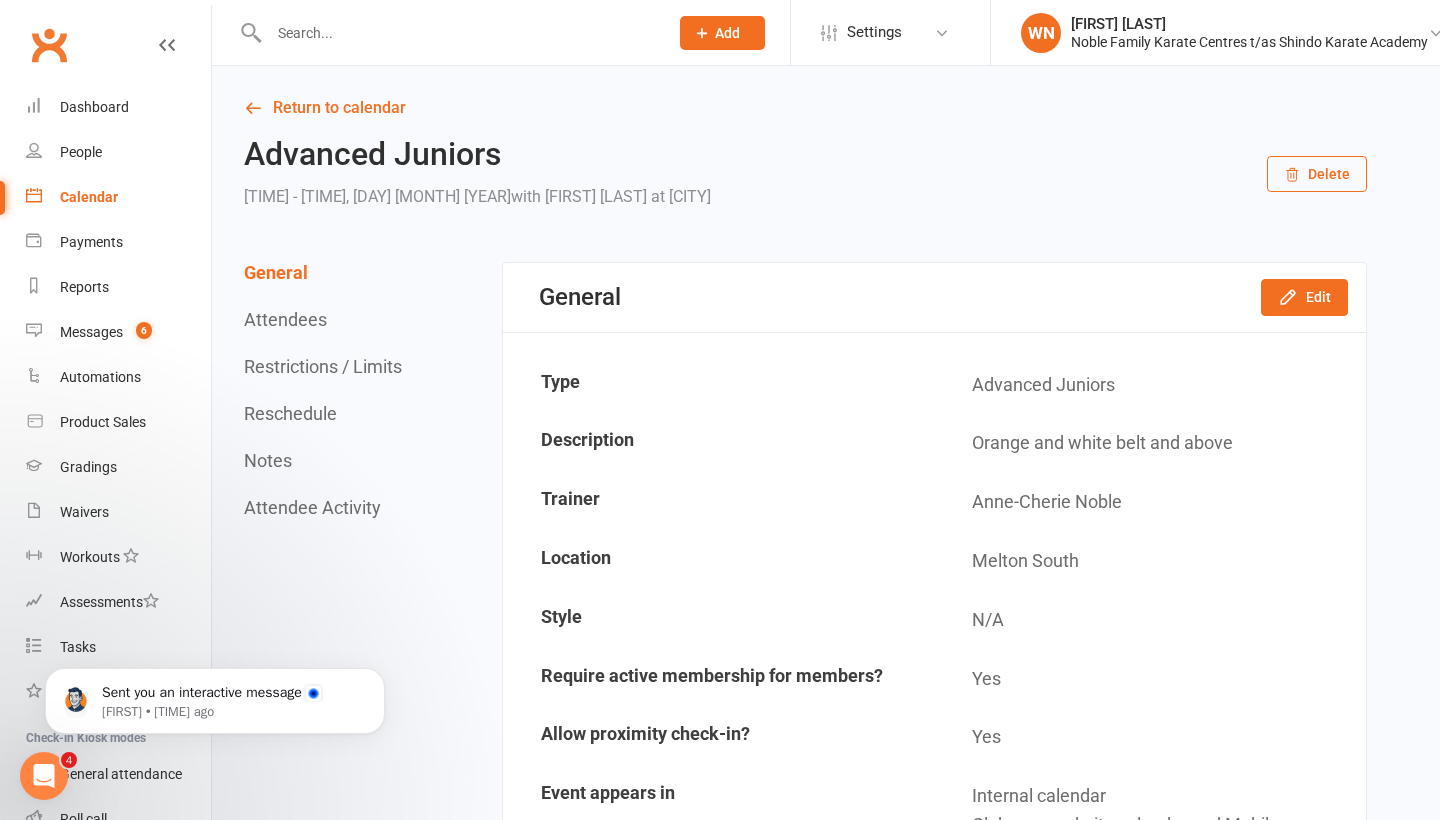 scroll, scrollTop: 0, scrollLeft: 0, axis: both 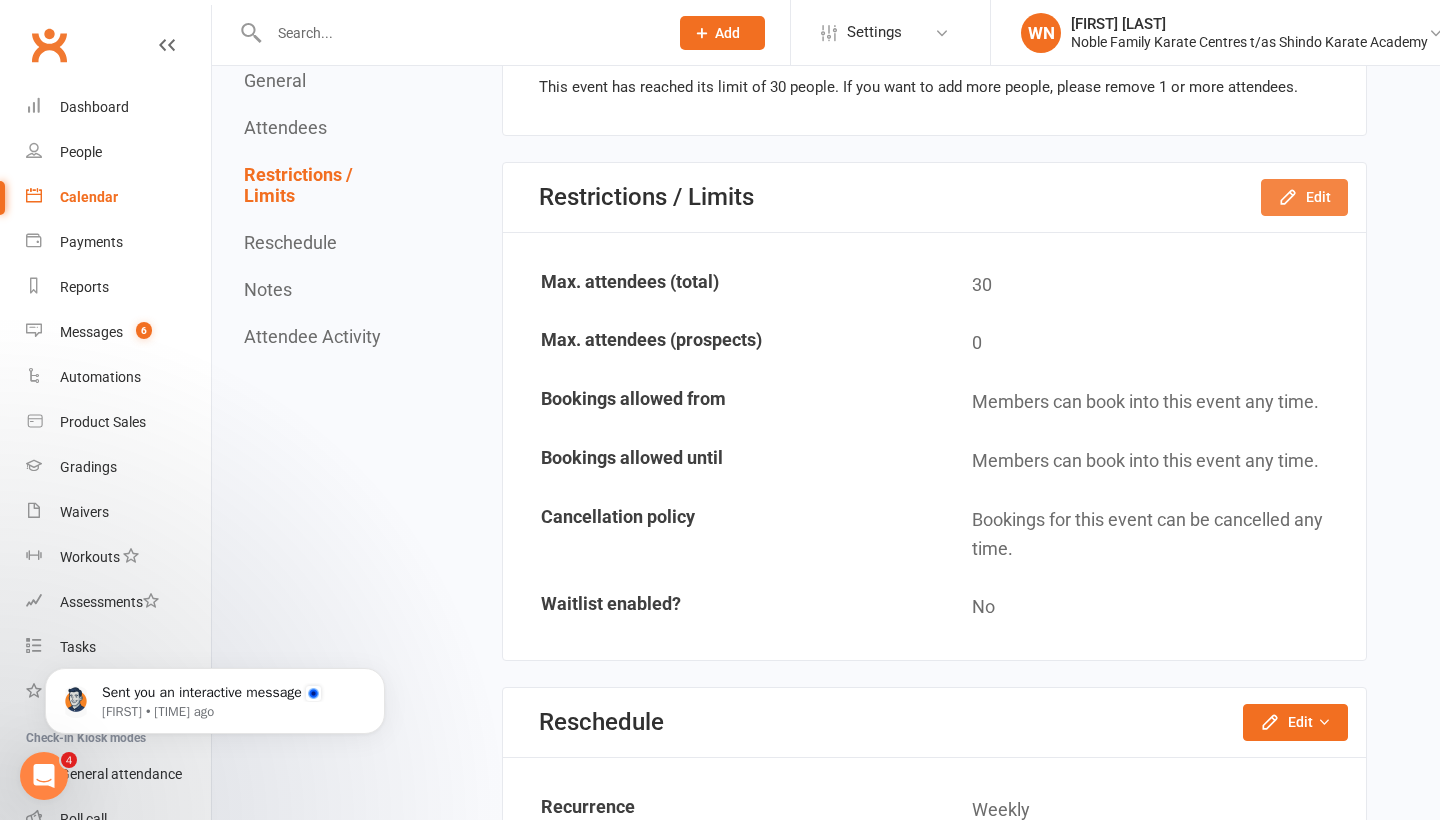 click on "Edit" 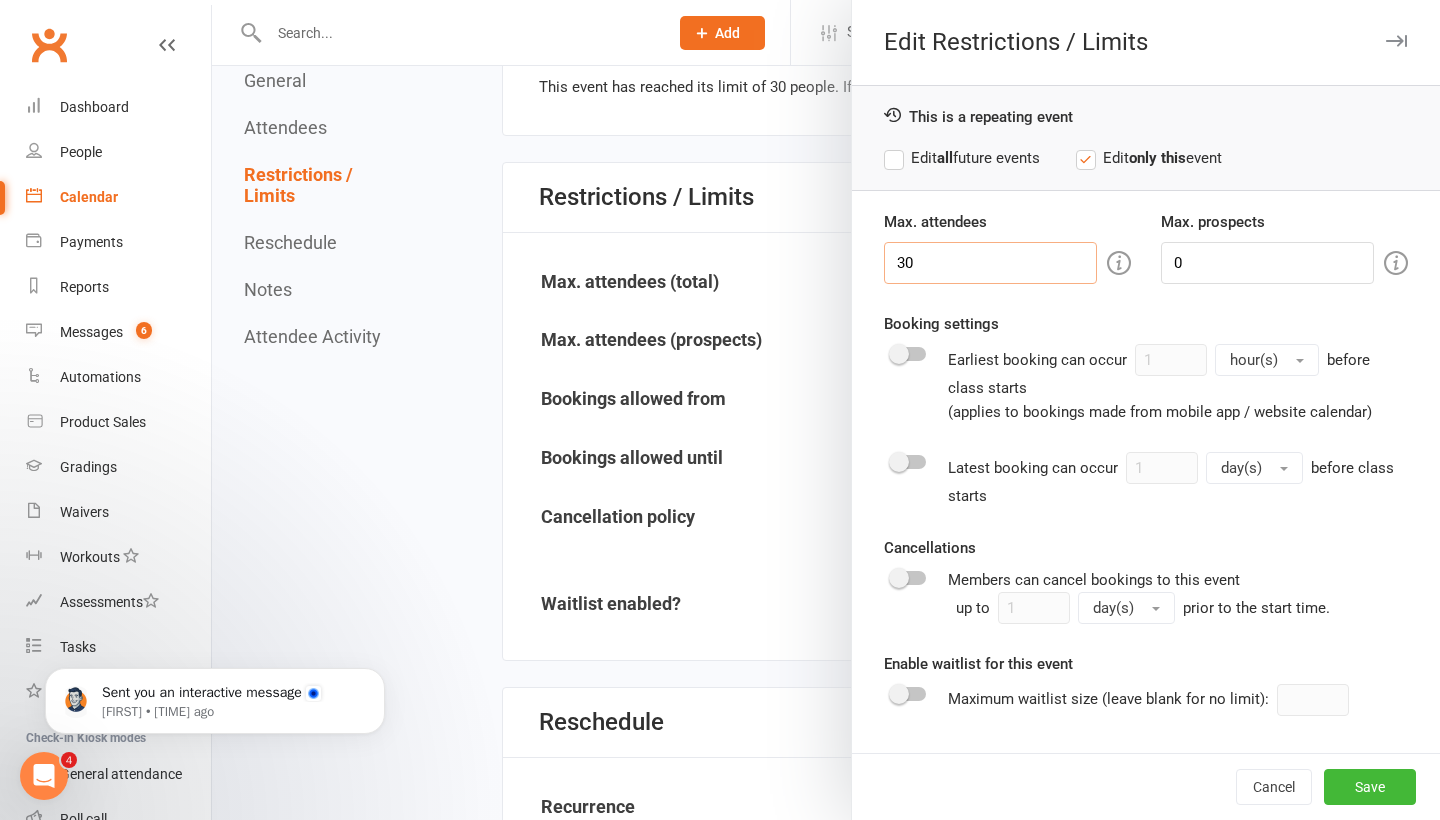 click on "30" at bounding box center (990, 263) 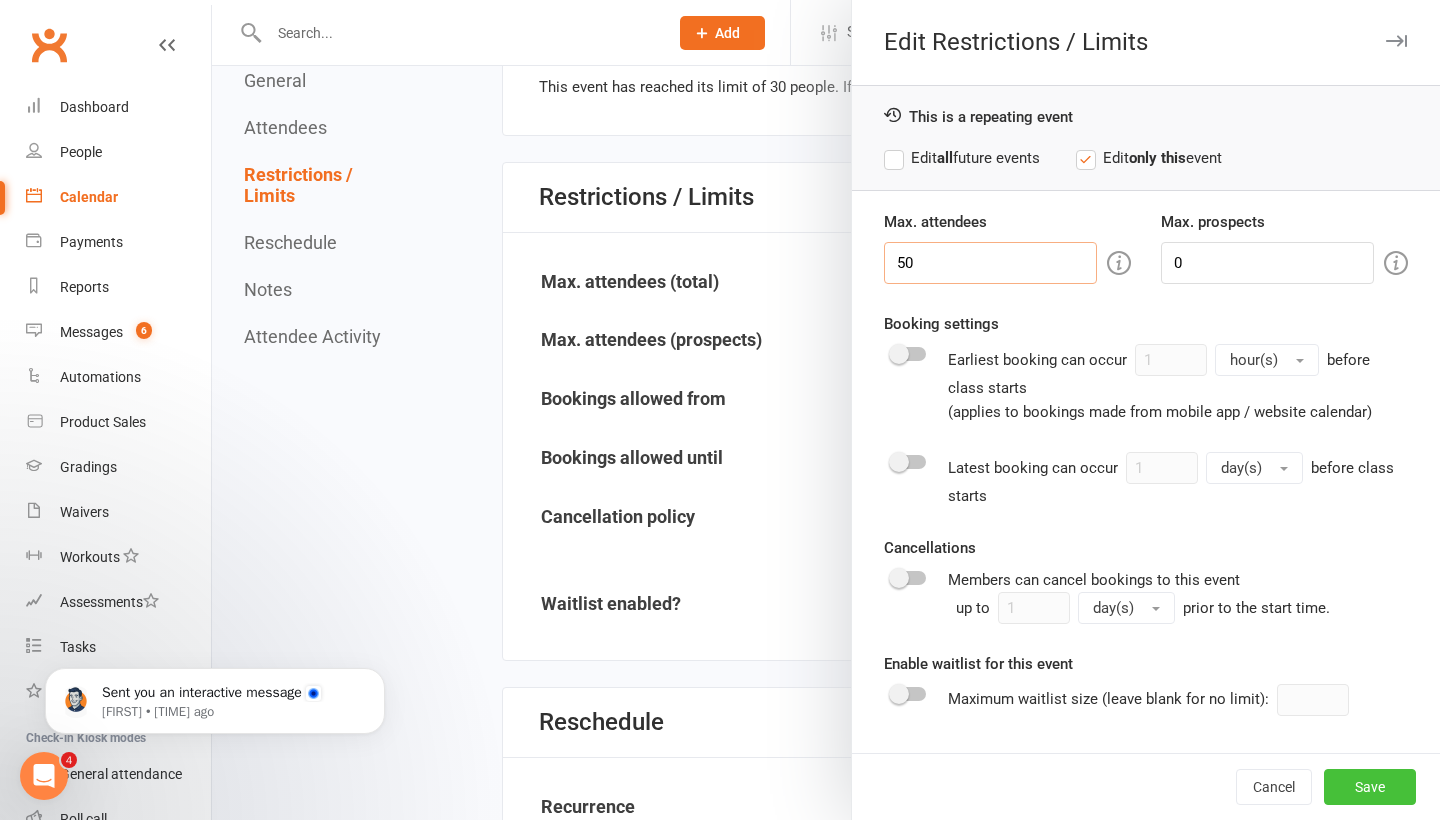 type on "50" 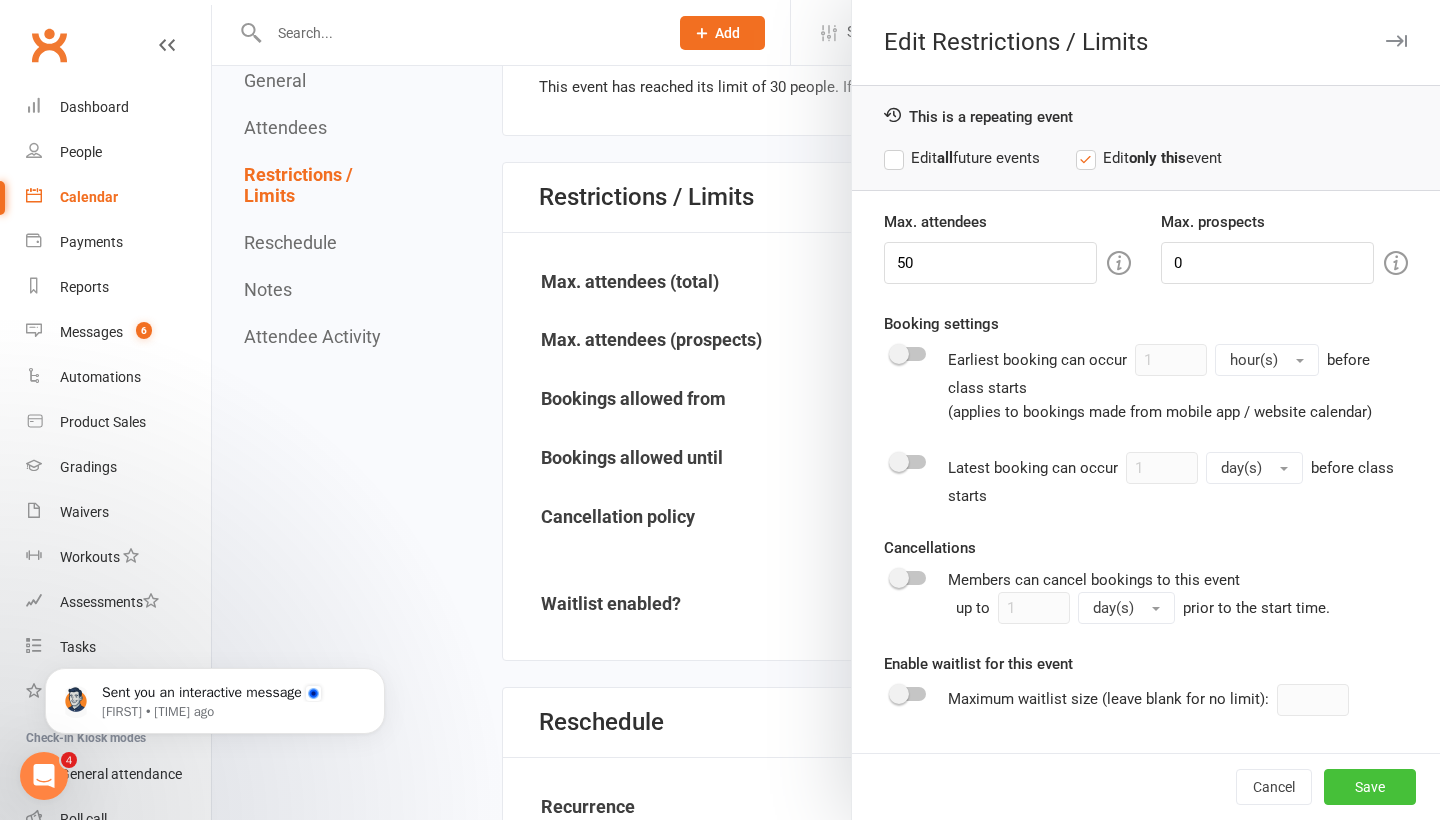 click on "Save" at bounding box center [1370, 787] 